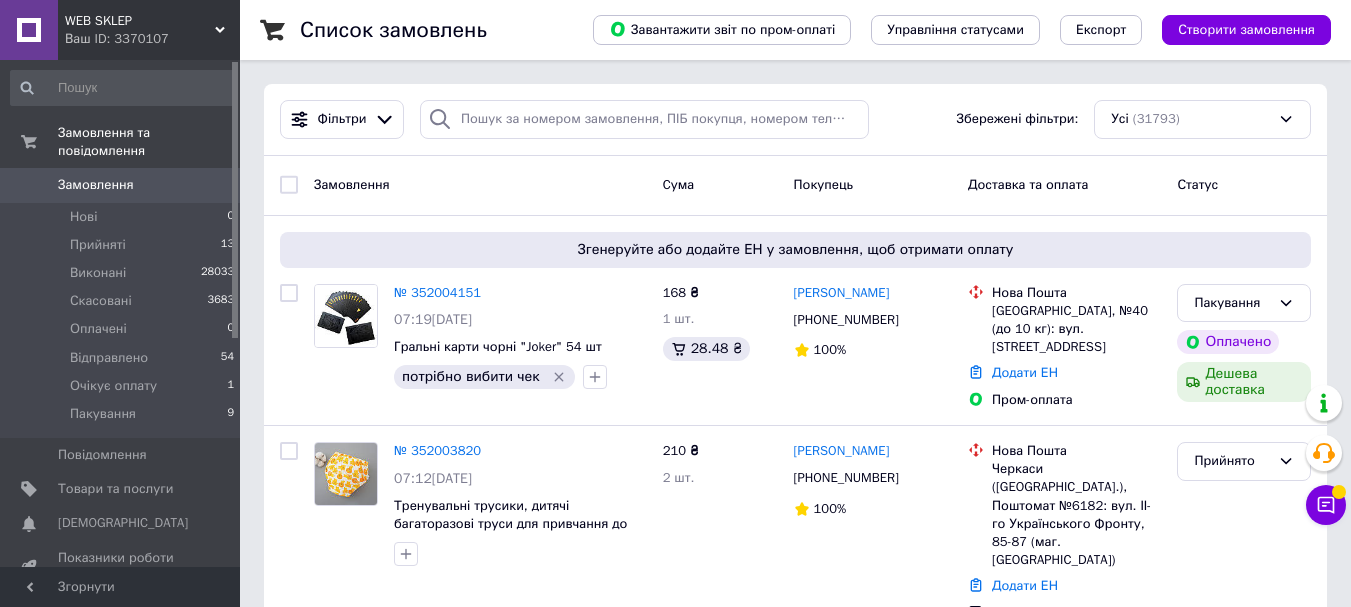 scroll, scrollTop: 0, scrollLeft: 0, axis: both 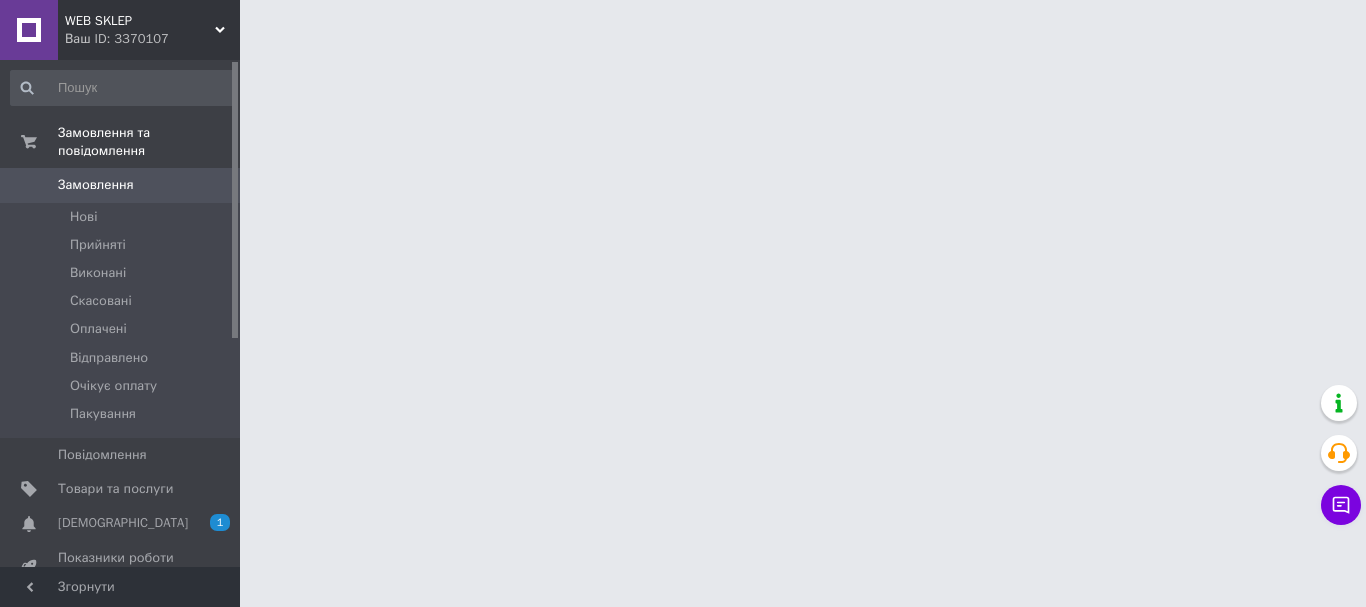 click on "[DEMOGRAPHIC_DATA]" at bounding box center (123, 523) 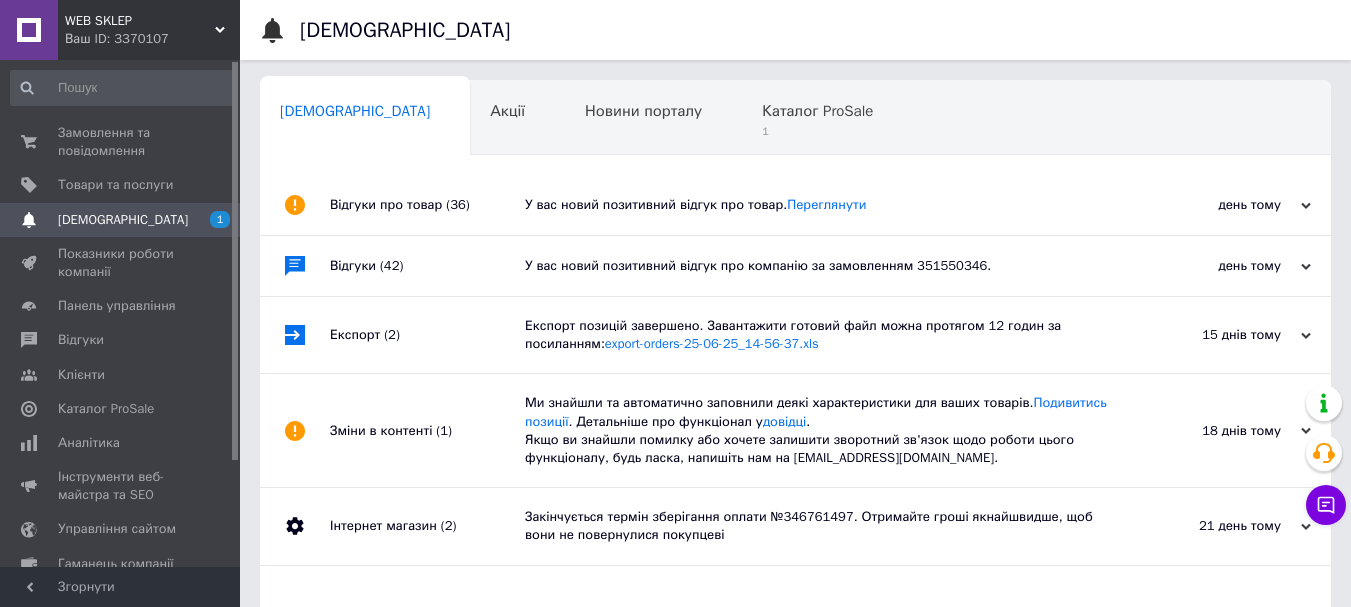 click on "У вас новий позитивний відгук про товар.  Переглянути" at bounding box center [818, 205] 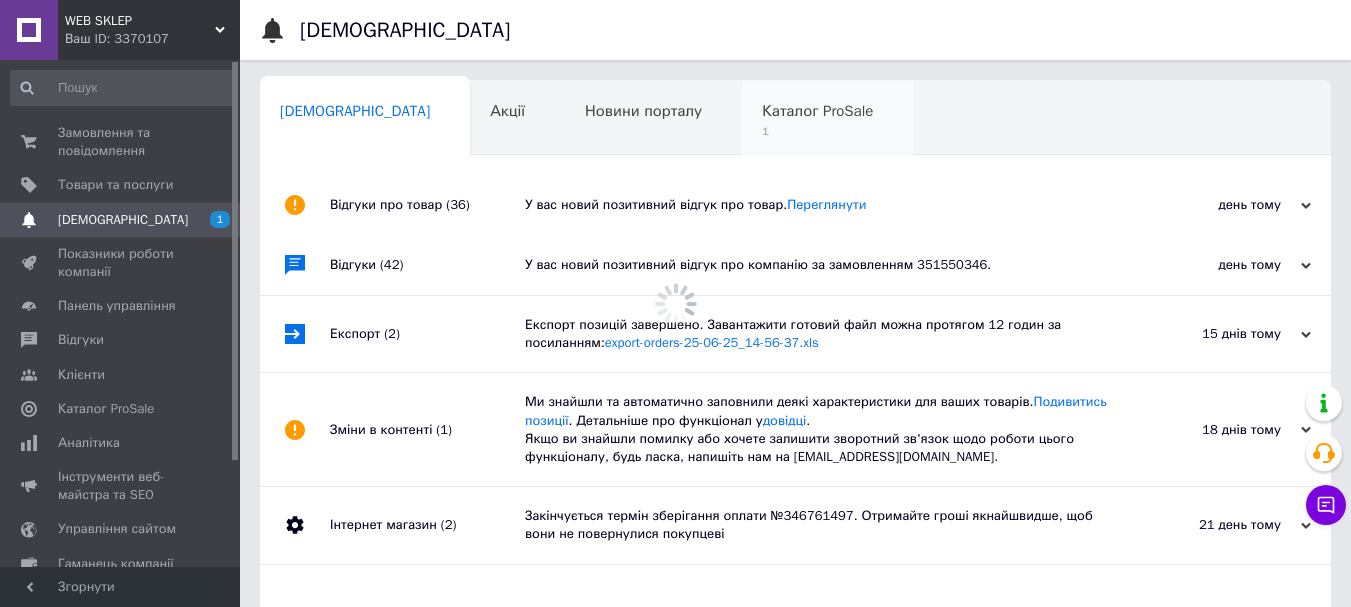 click on "1" at bounding box center (817, 131) 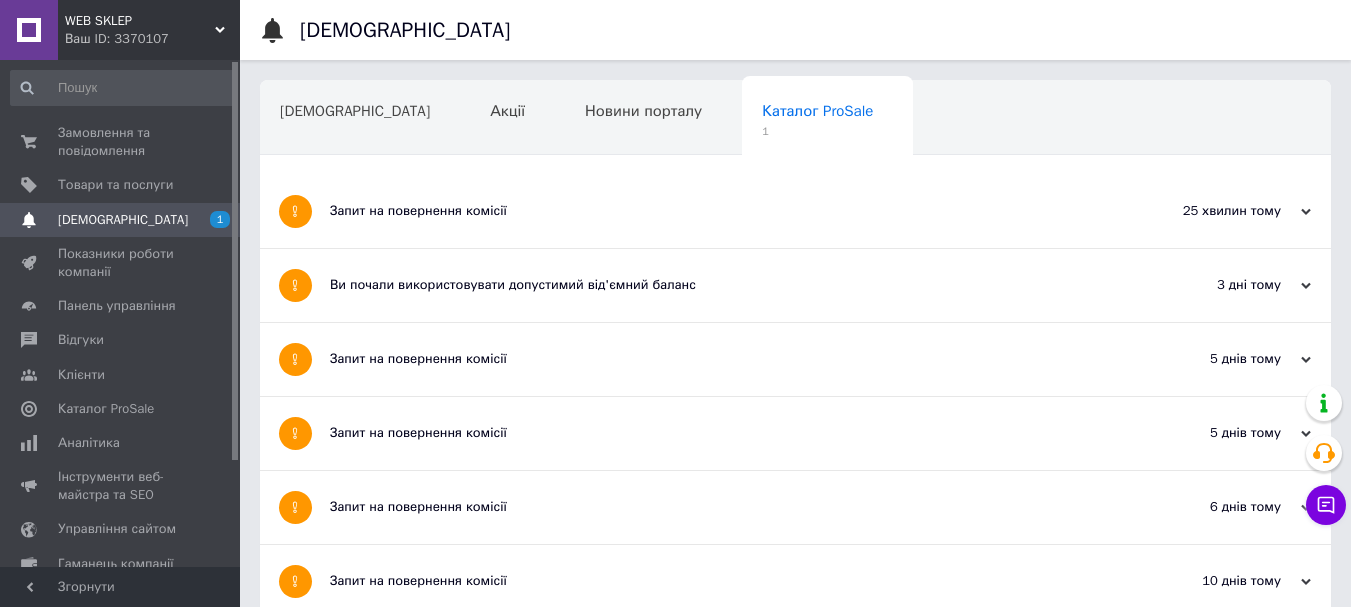 click on "1" at bounding box center [817, 131] 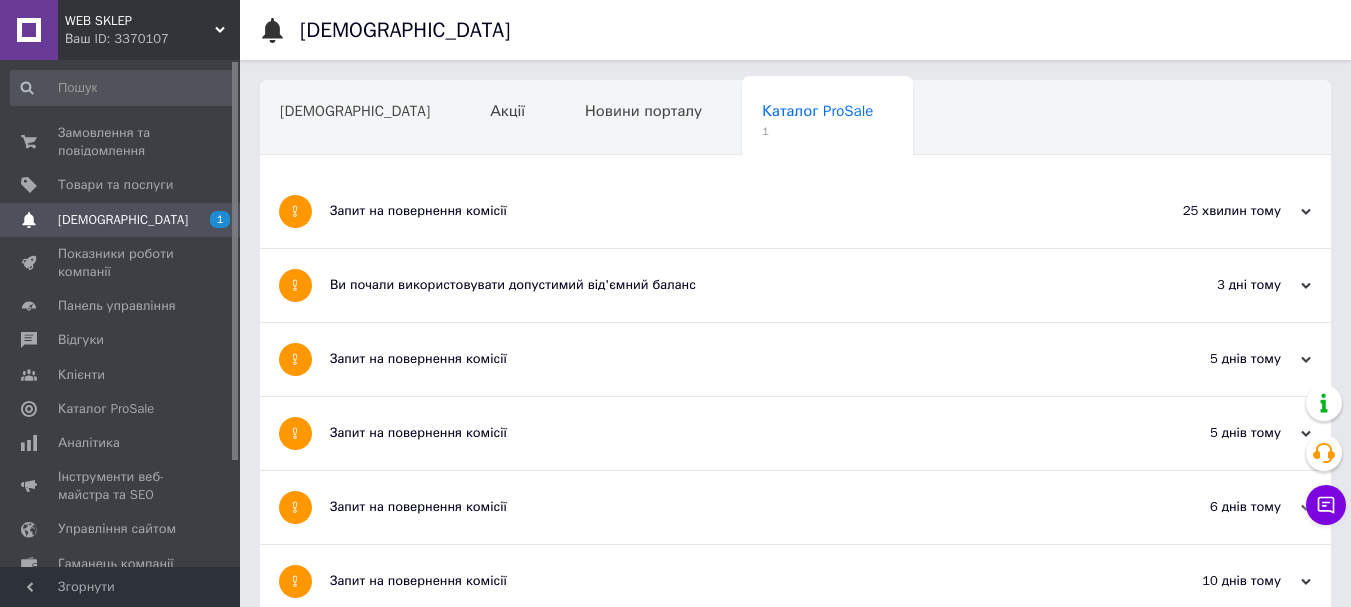 click on "Запит на повернення комісії" at bounding box center [720, 211] 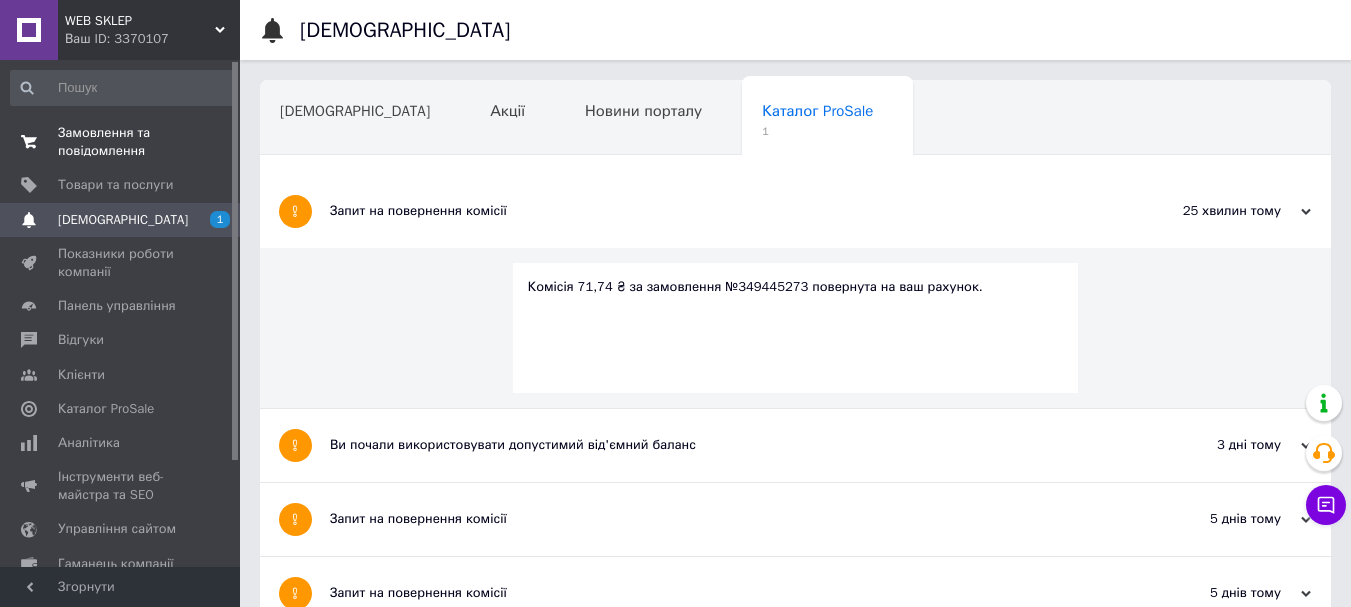 click on "Замовлення та повідомлення" at bounding box center [121, 142] 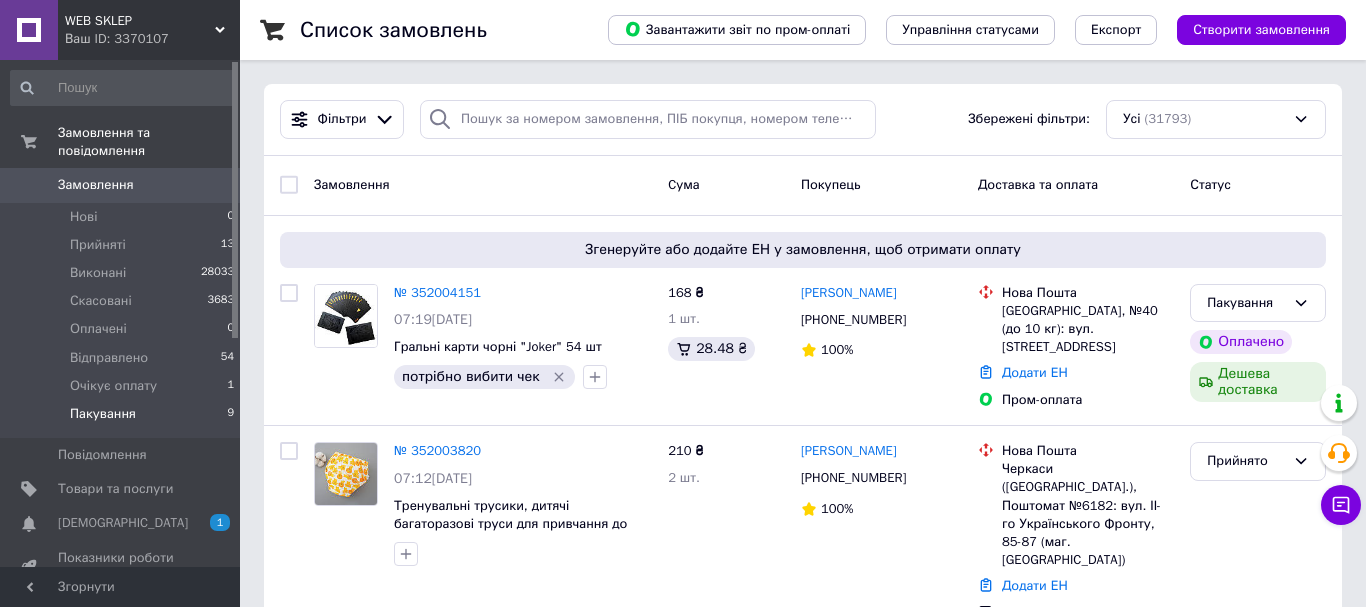 click on "Пакування 9" at bounding box center (123, 419) 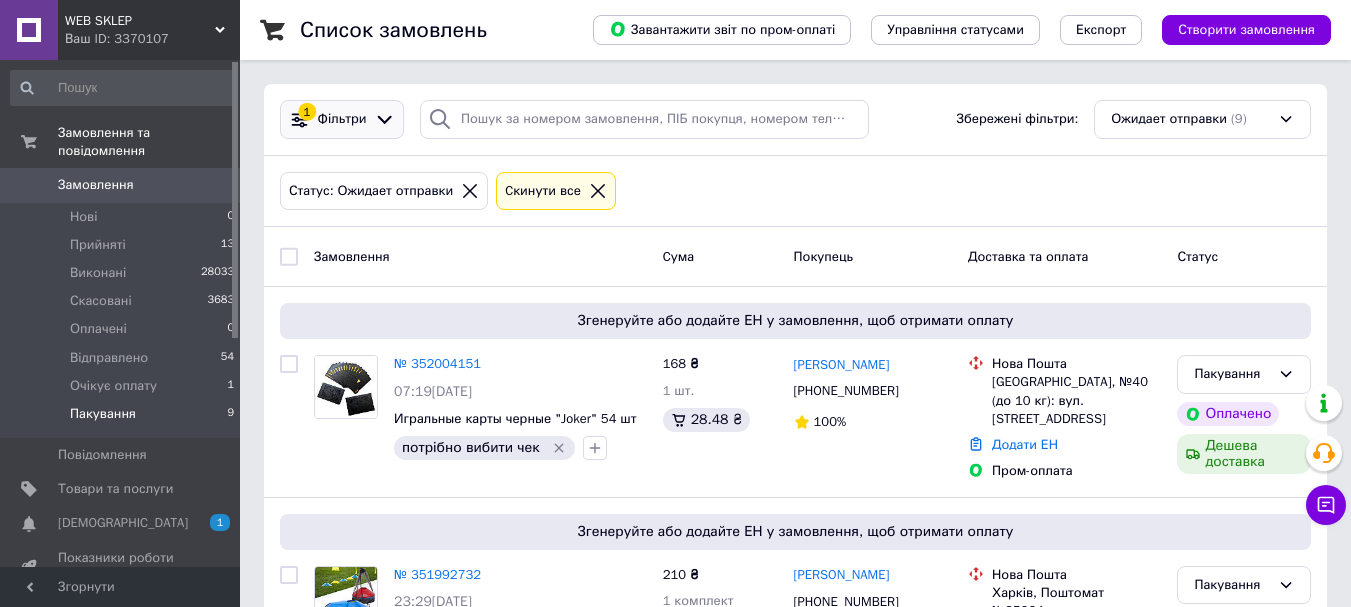 click on "Фільтри" at bounding box center [342, 119] 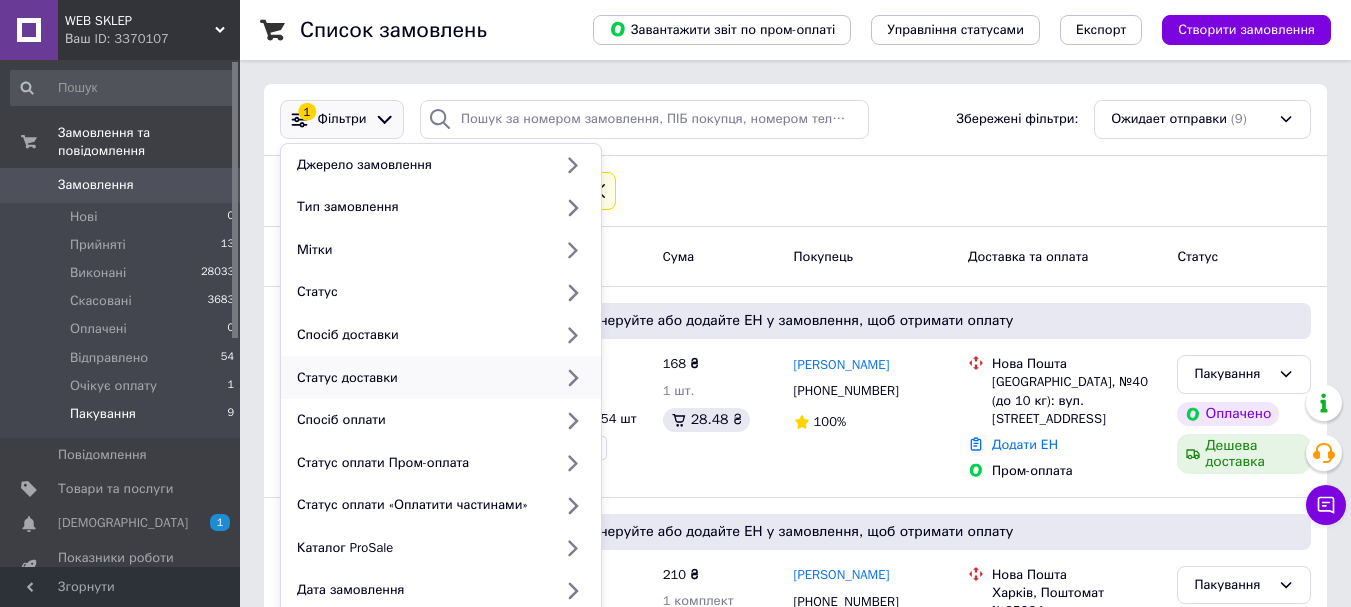 click on "Статус доставки" at bounding box center [420, 378] 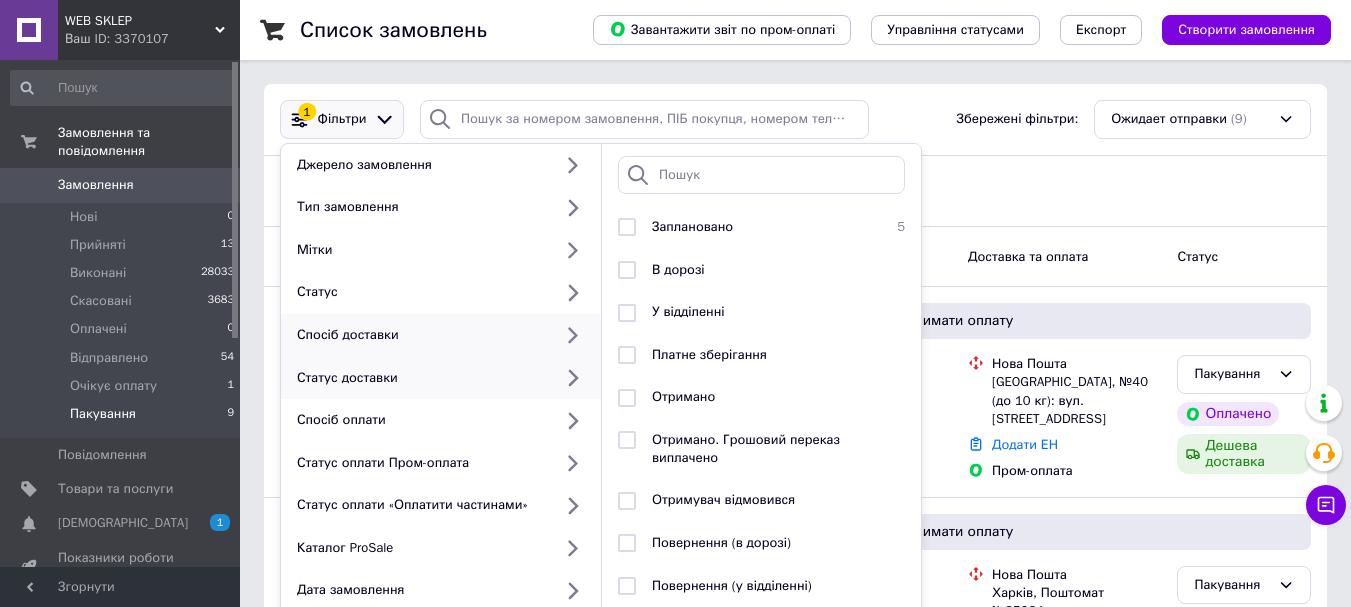 click on "Спосіб доставки" at bounding box center (420, 335) 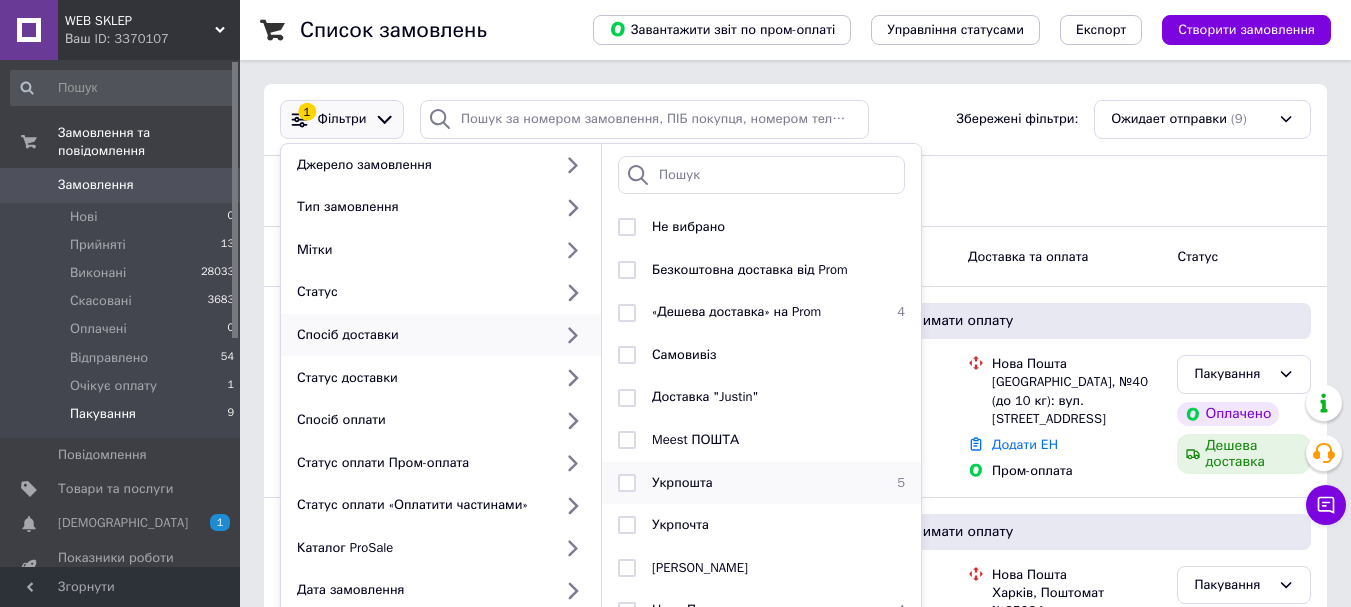 click on "Укрпошта" at bounding box center [682, 482] 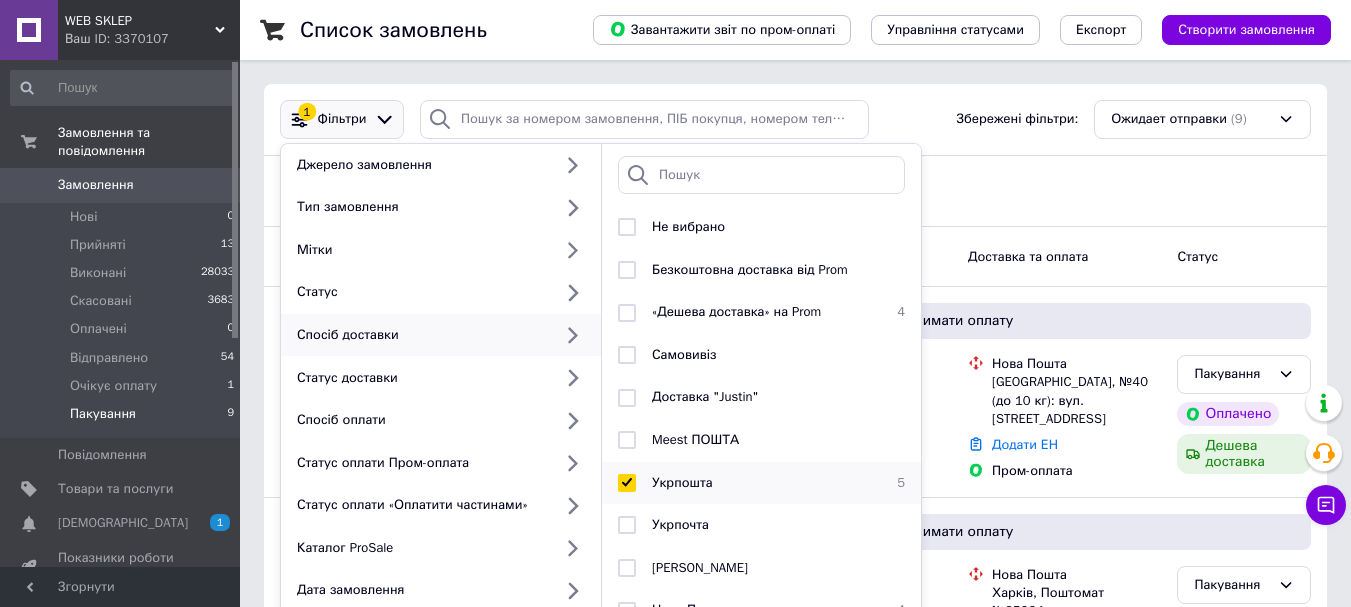 checkbox on "true" 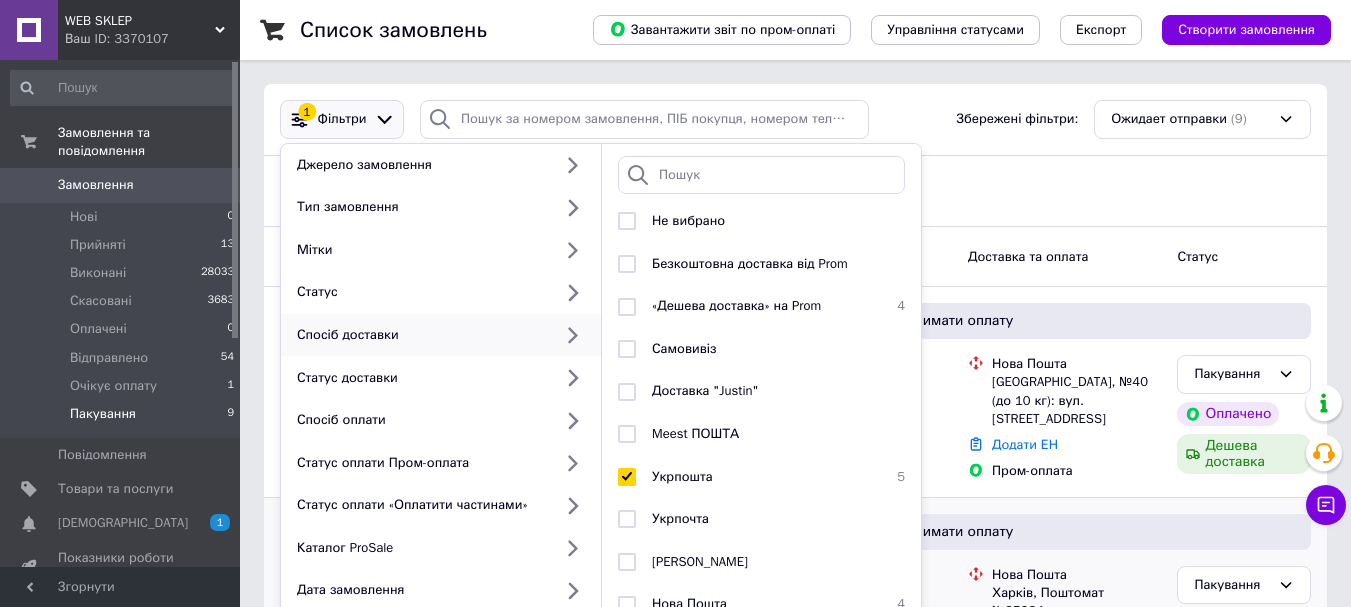 scroll, scrollTop: 8, scrollLeft: 0, axis: vertical 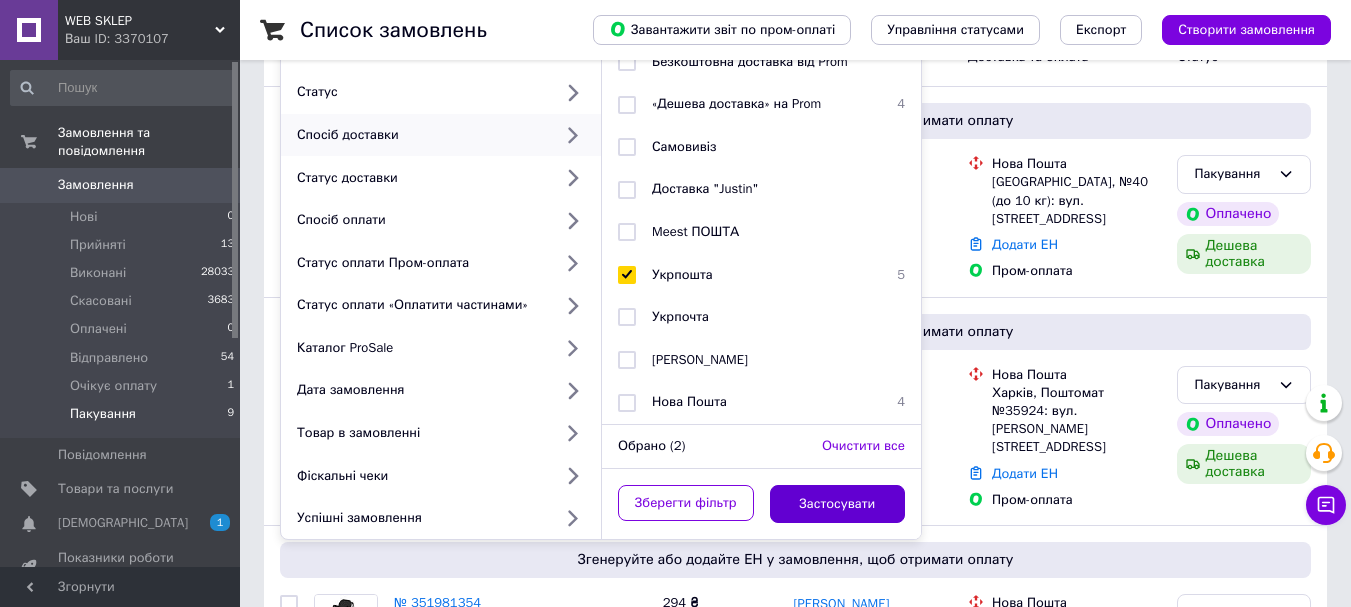 click on "Застосувати" at bounding box center (838, 504) 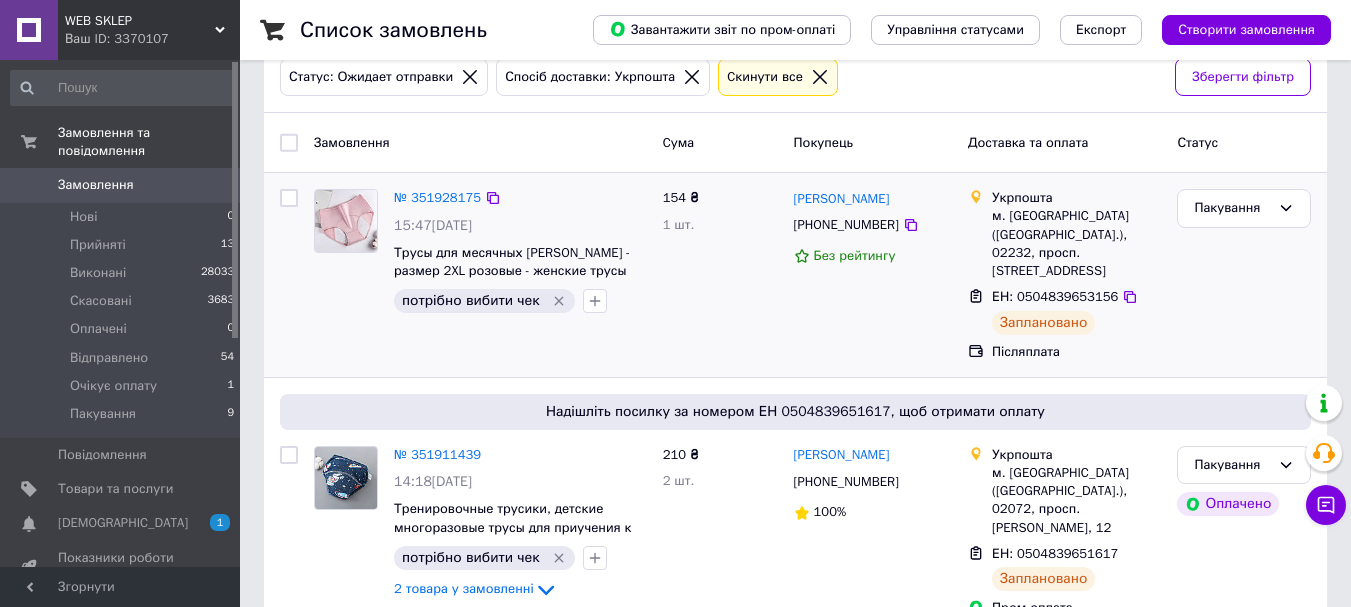 scroll, scrollTop: 0, scrollLeft: 0, axis: both 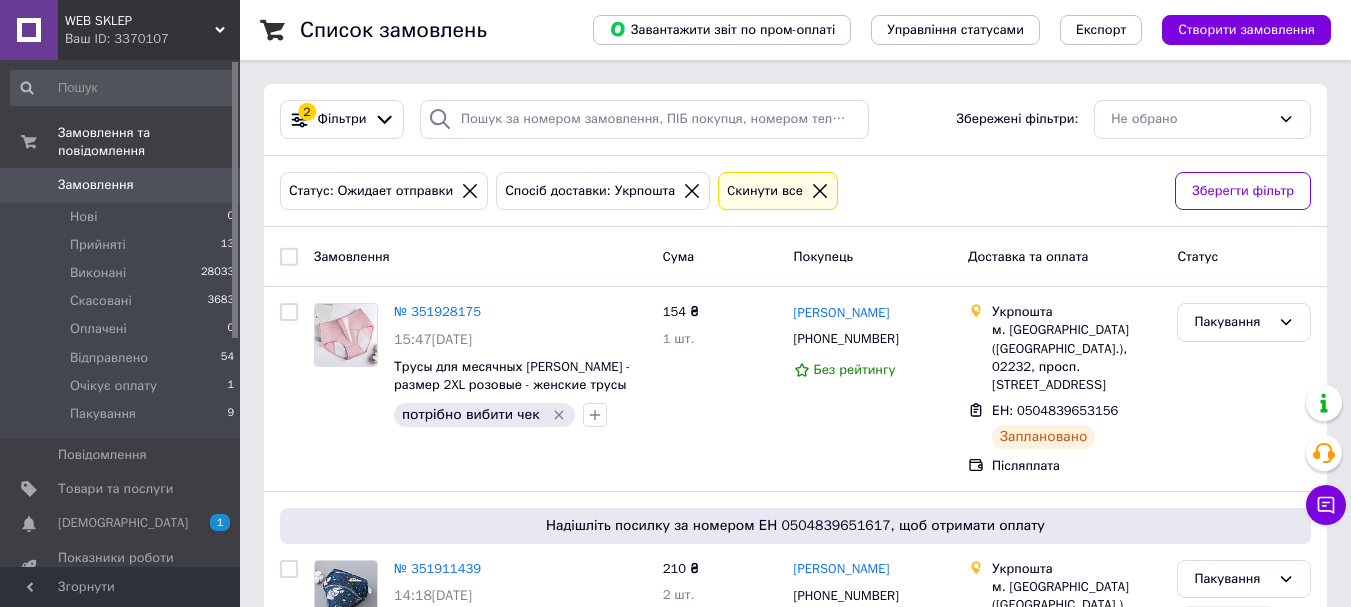 click at bounding box center (289, 257) 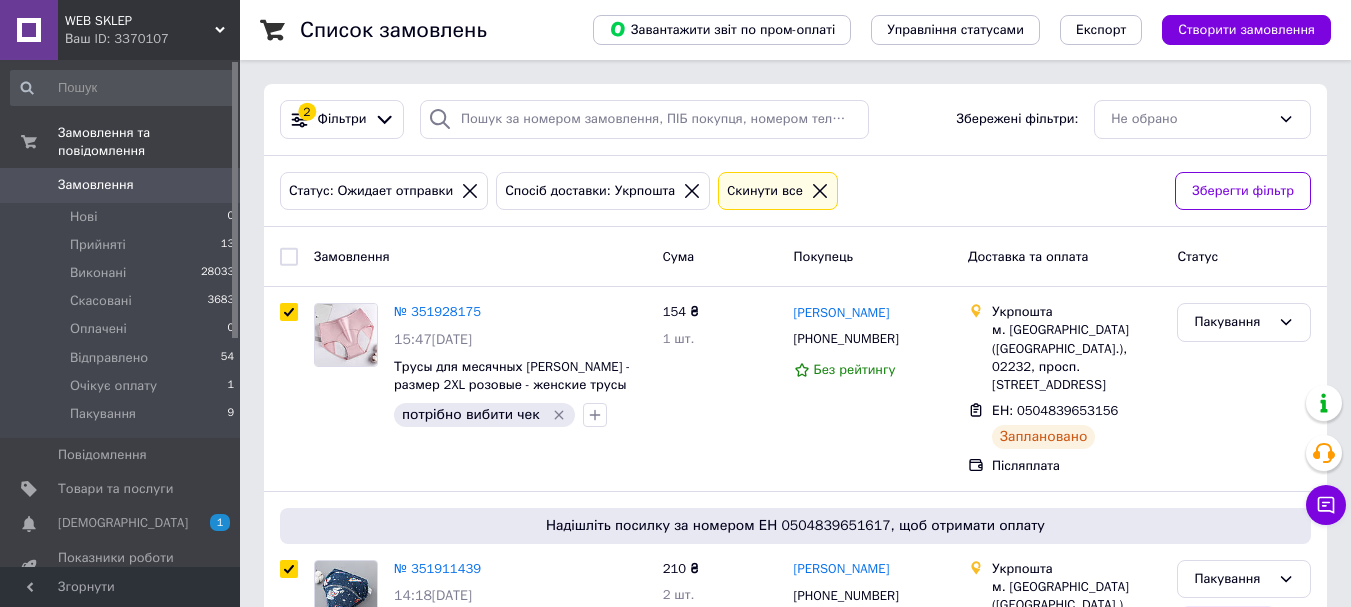 checkbox on "true" 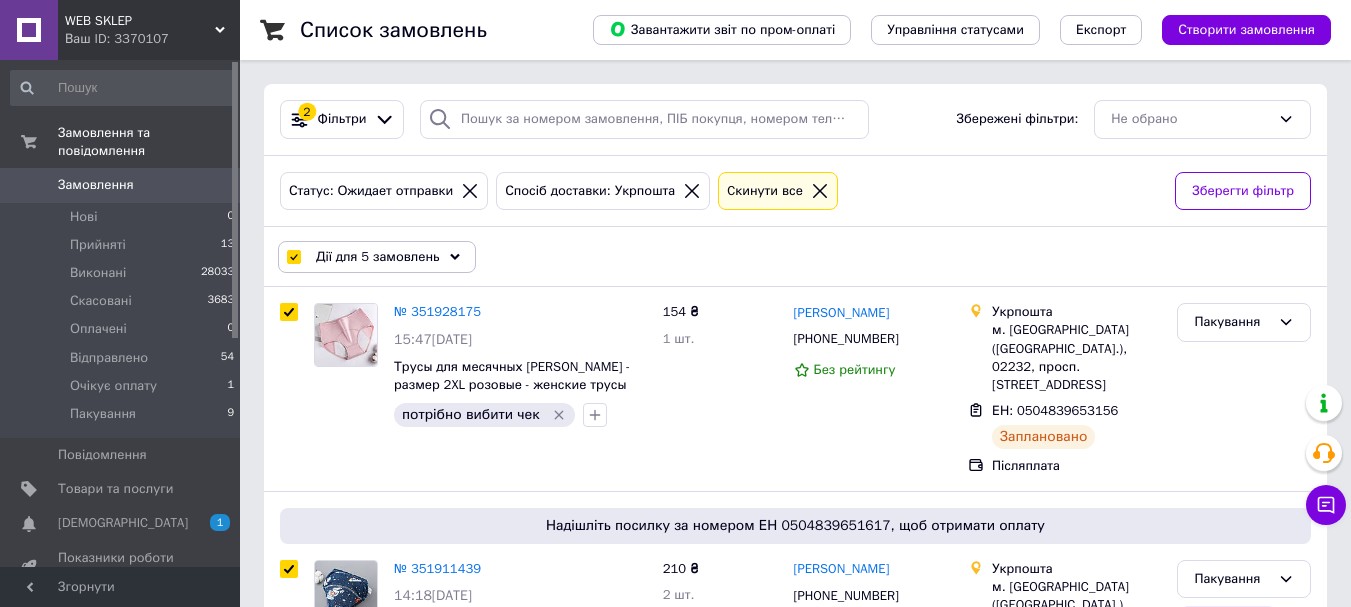 click on "Дії для 5 замовлень" at bounding box center [378, 257] 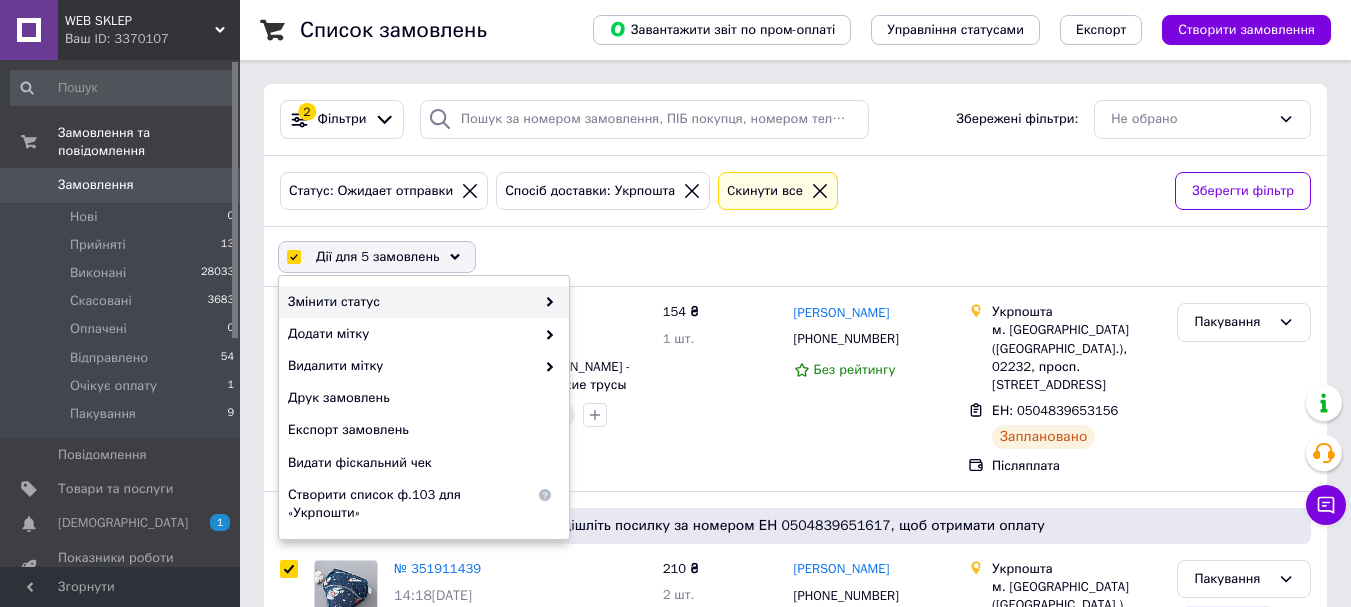 click on "Змінити статус" at bounding box center (411, 302) 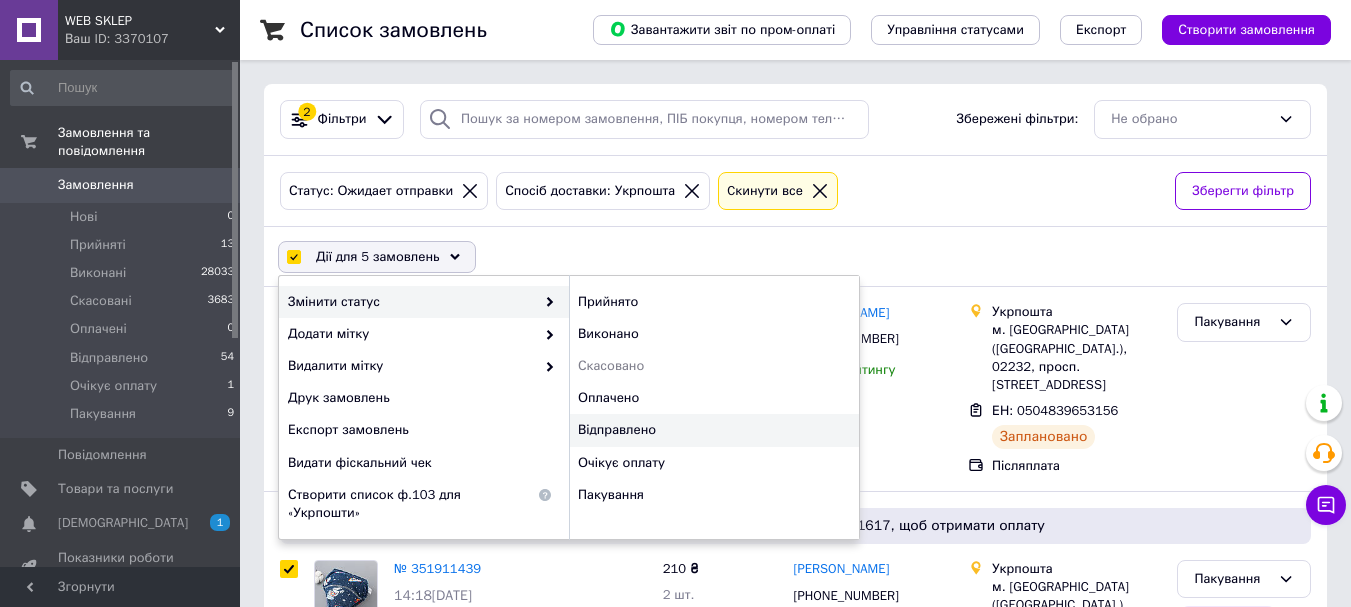 click on "Відправлено" at bounding box center [714, 430] 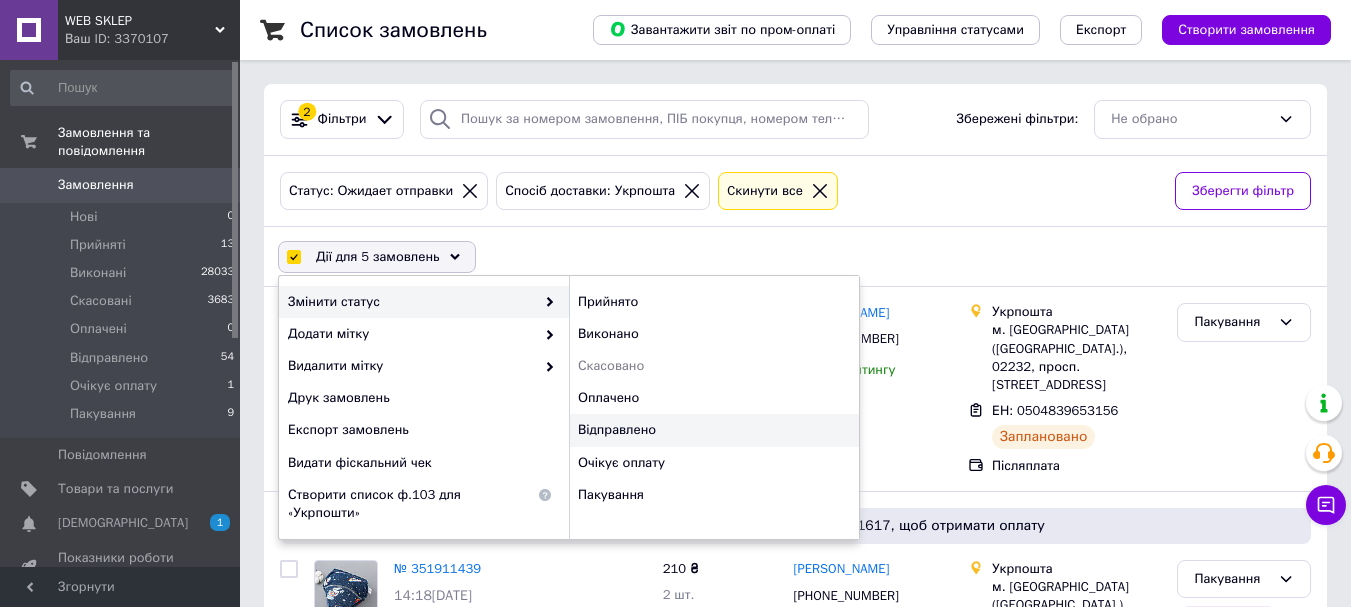 checkbox on "false" 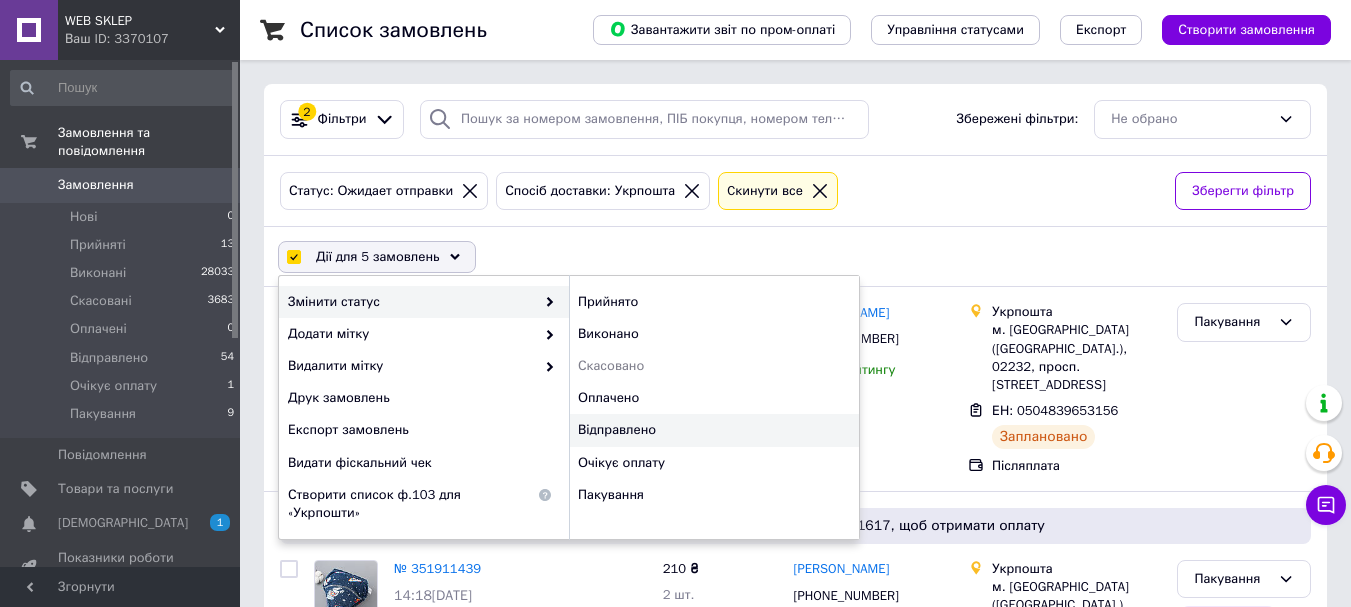 checkbox on "false" 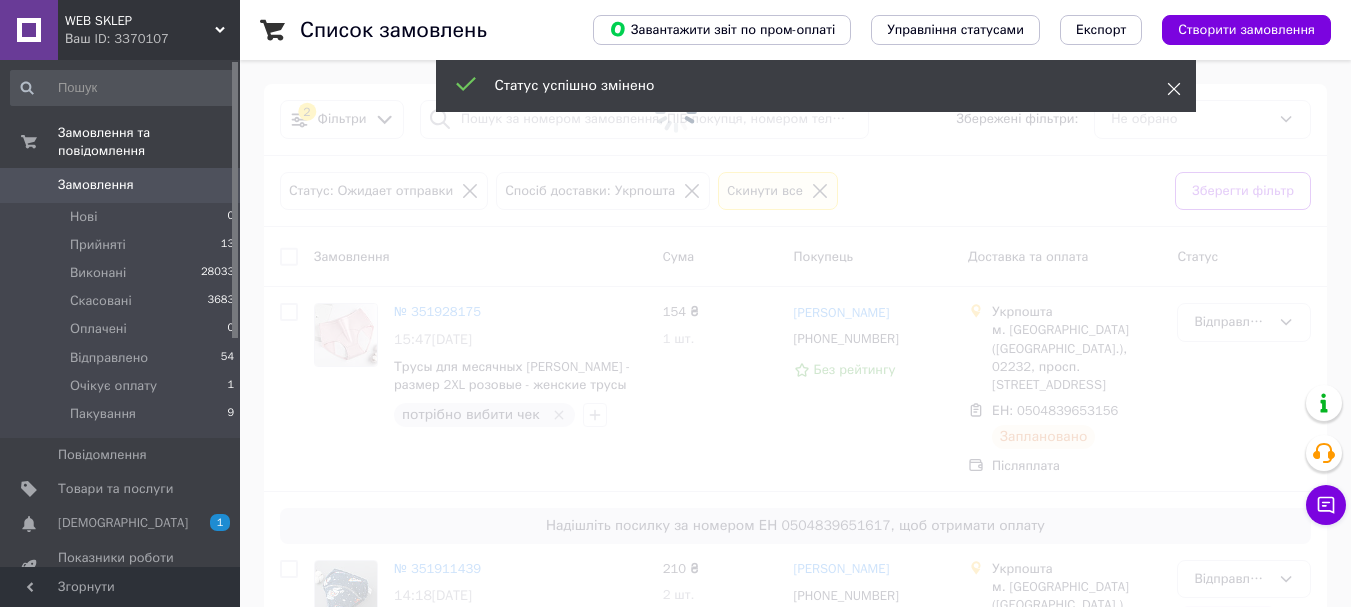 click 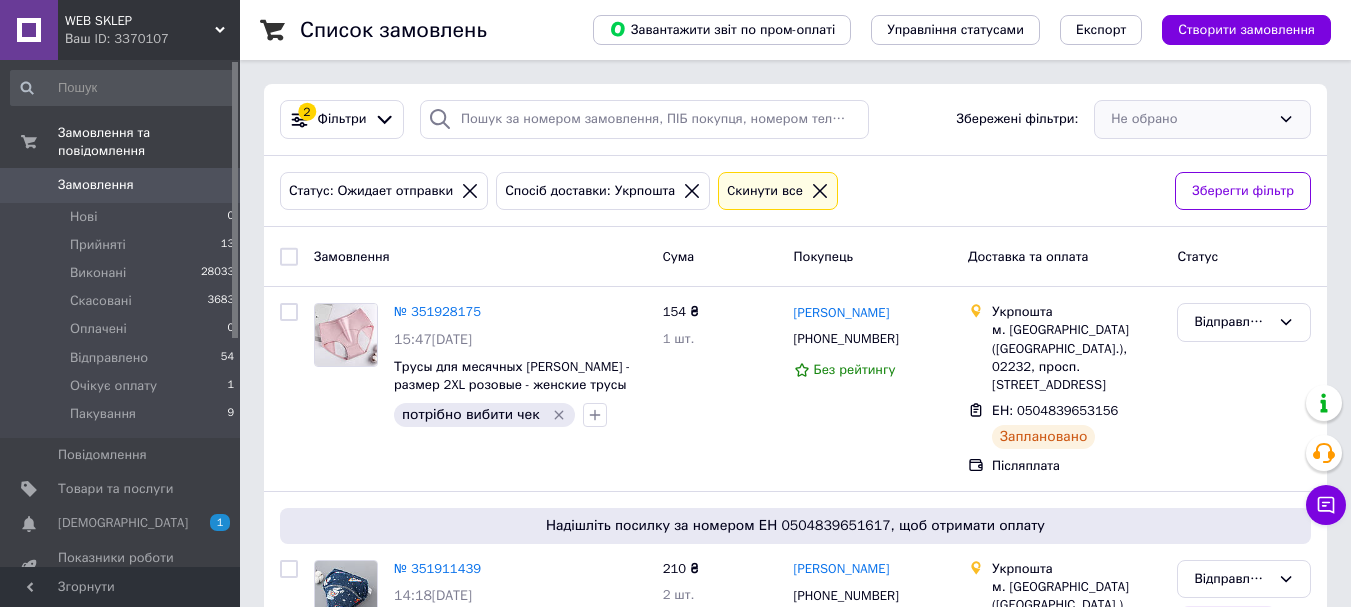 click on "Не обрано" at bounding box center [1202, 119] 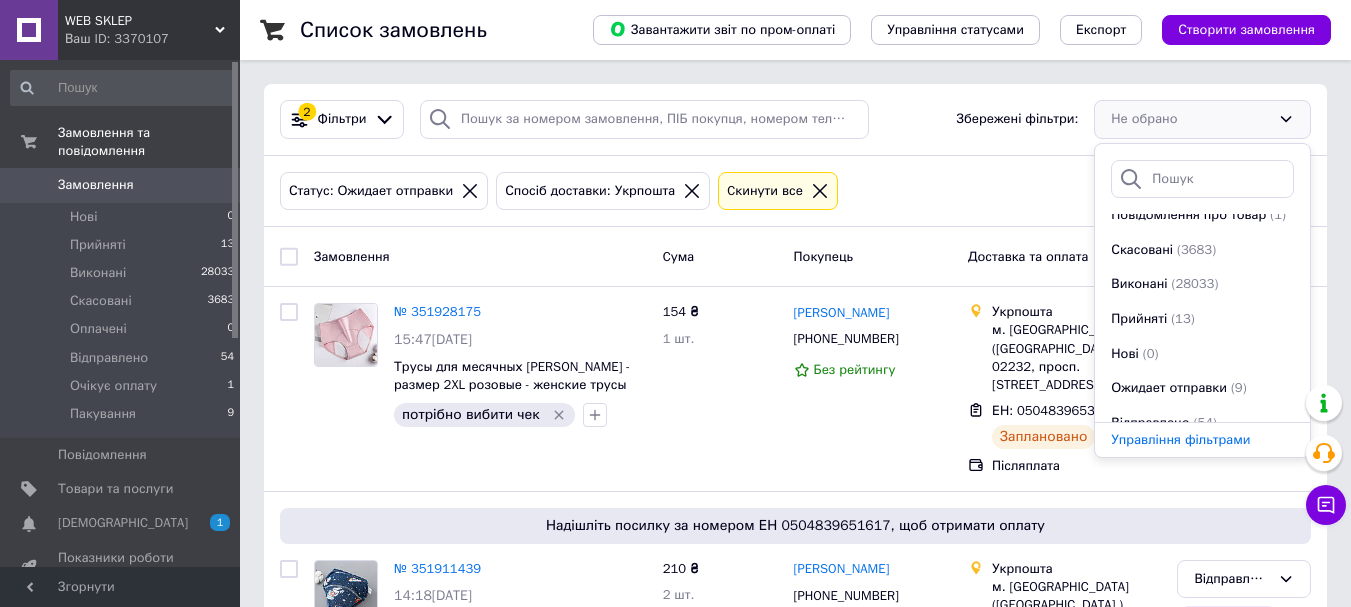 scroll, scrollTop: 242, scrollLeft: 0, axis: vertical 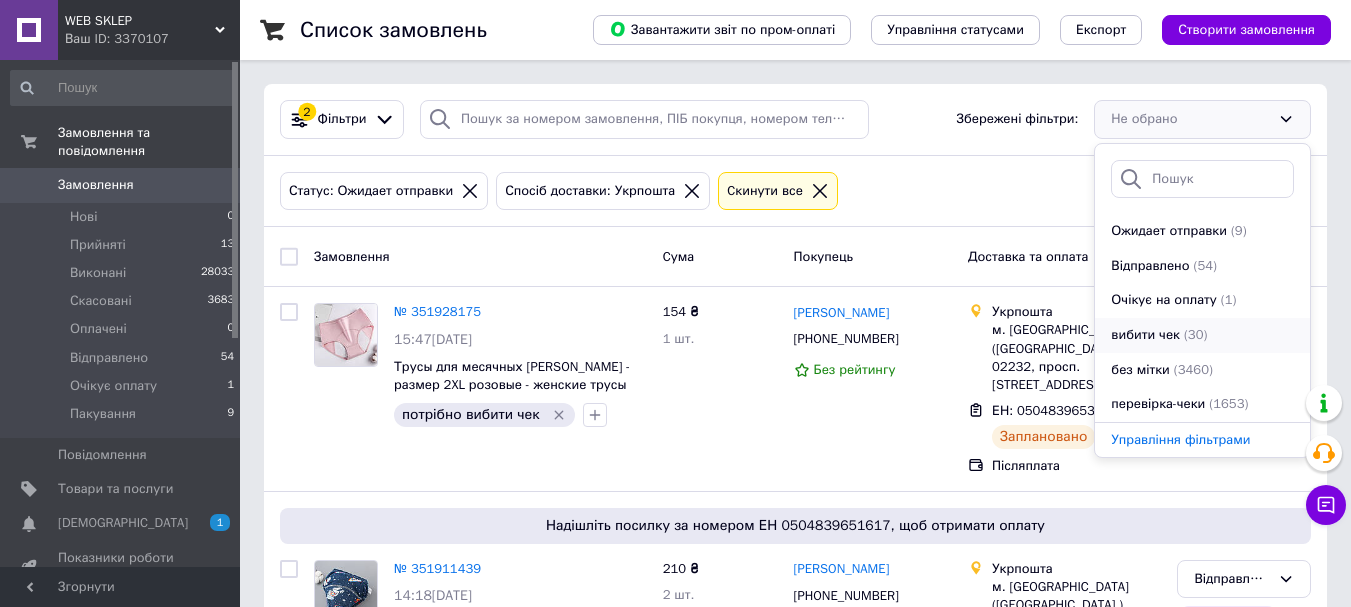 click on "(30)" at bounding box center (1195, 334) 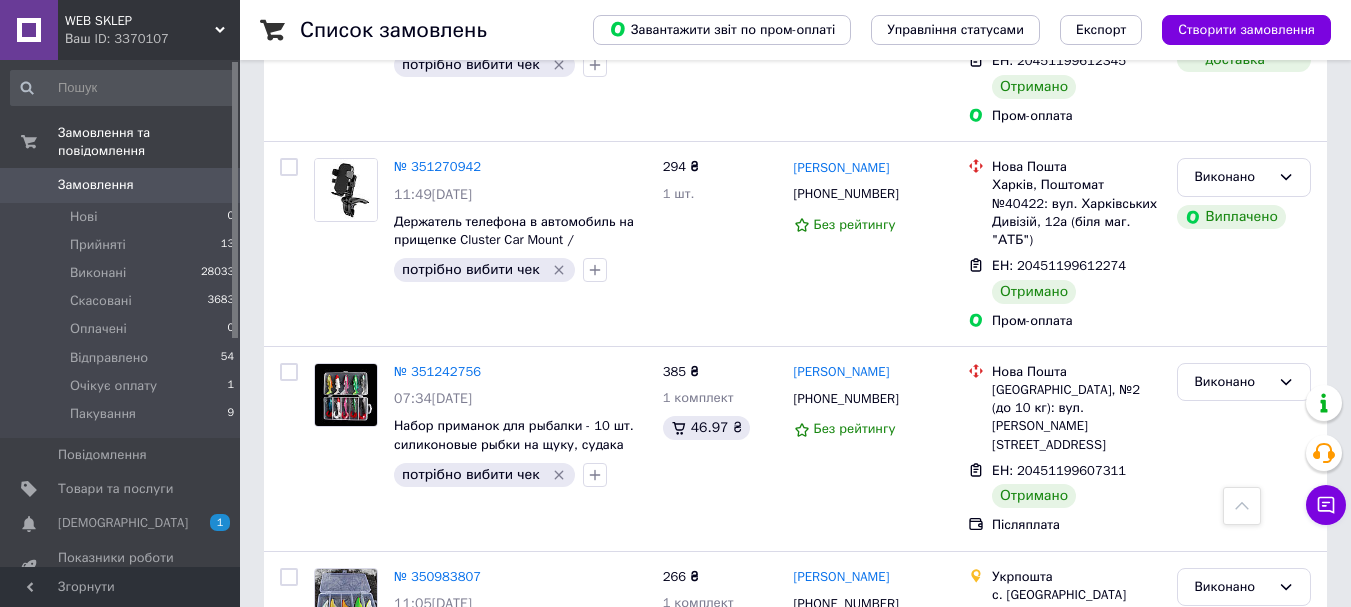scroll, scrollTop: 5529, scrollLeft: 0, axis: vertical 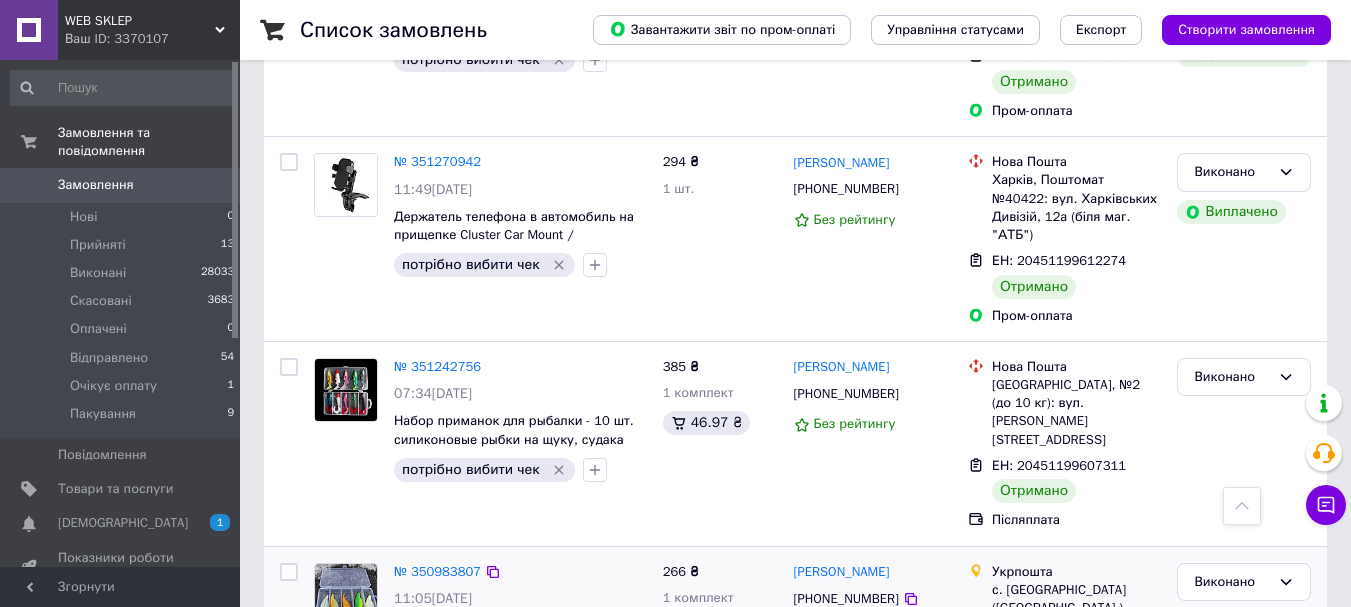click at bounding box center [346, 595] 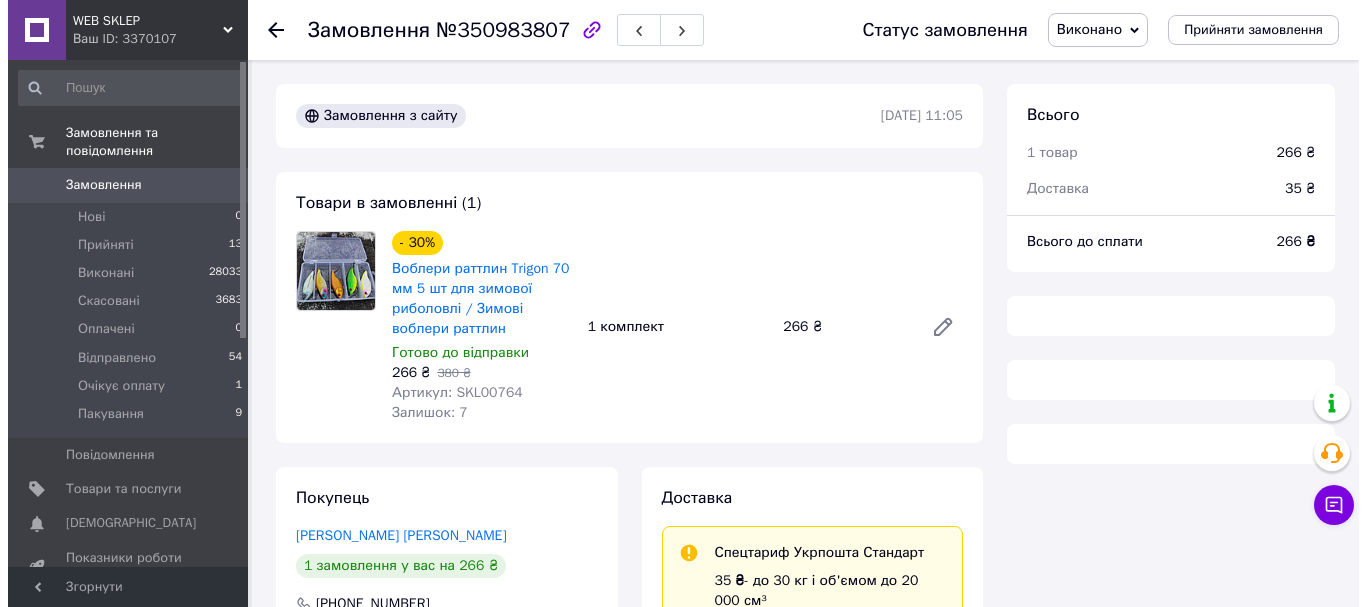 scroll, scrollTop: 298, scrollLeft: 0, axis: vertical 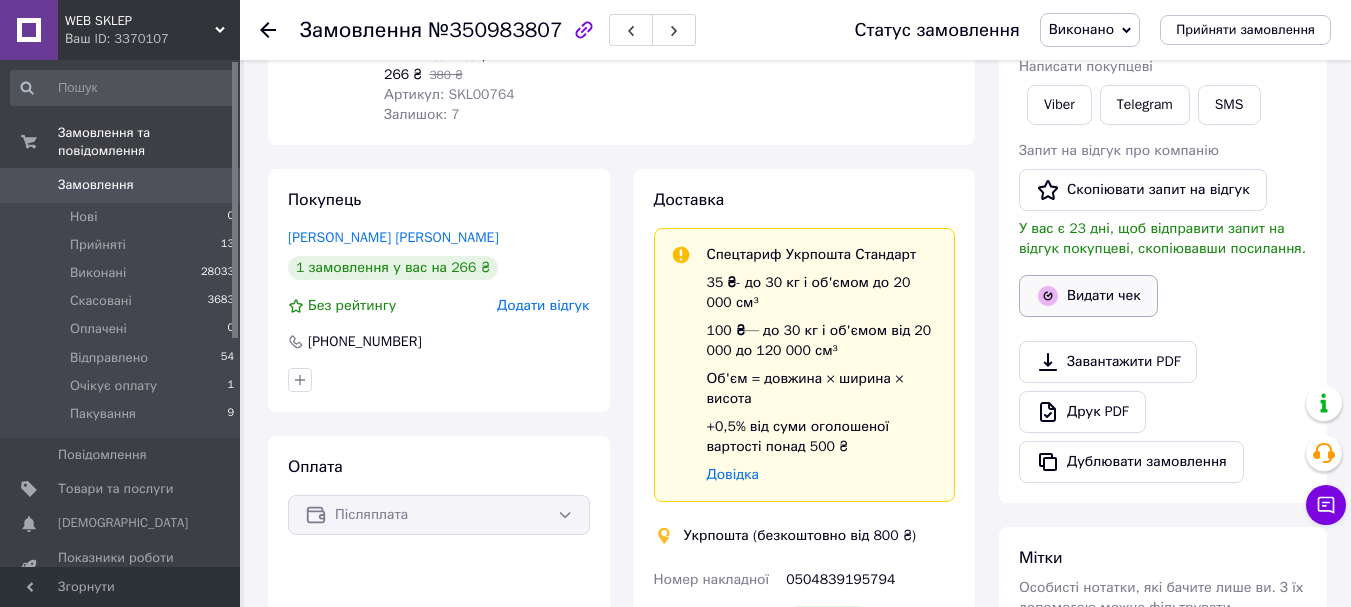 click on "Видати чек" at bounding box center [1088, 296] 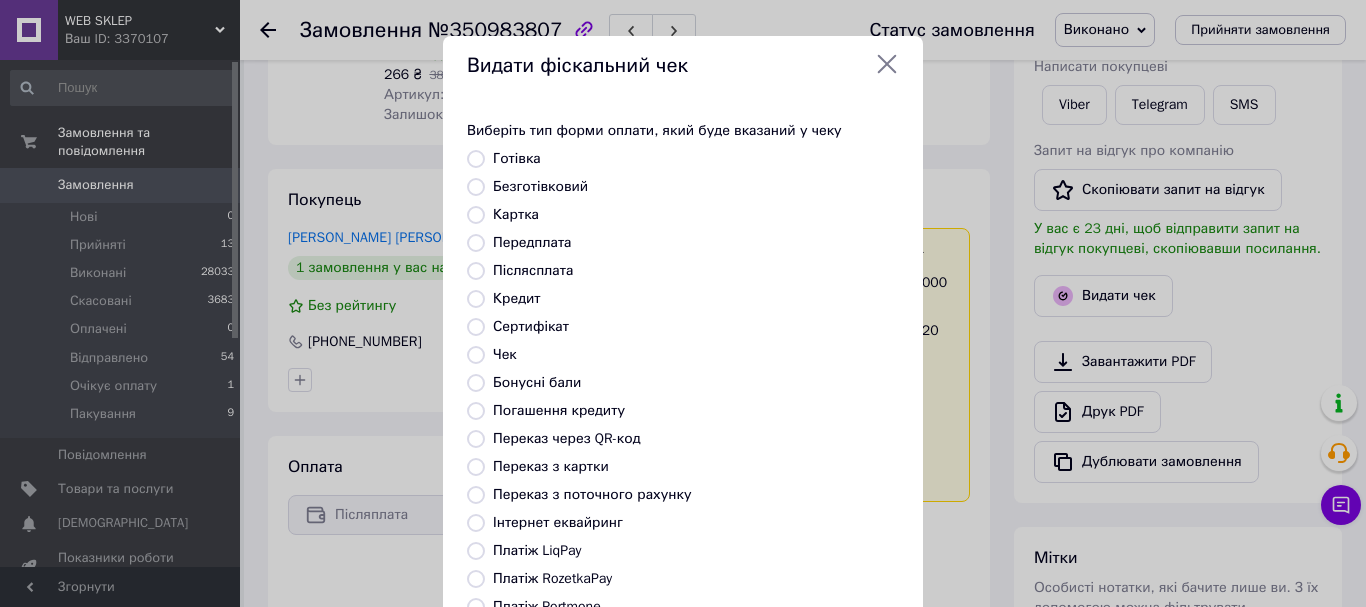 click on "Безготівковий" at bounding box center [540, 186] 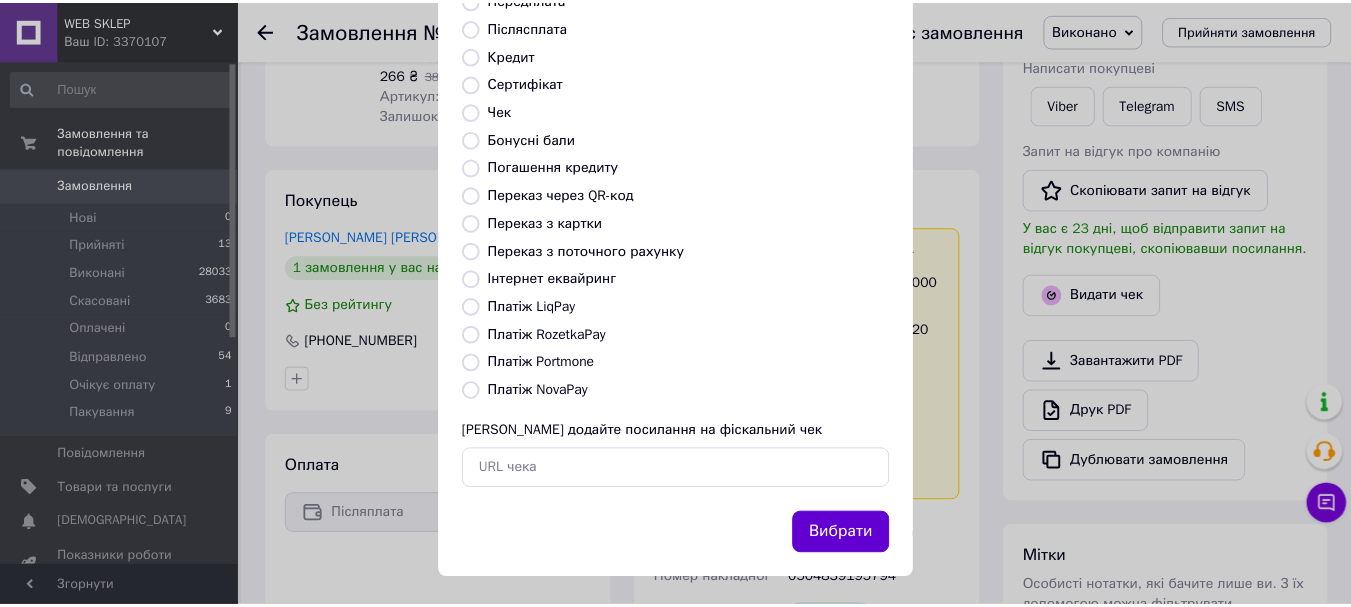 scroll, scrollTop: 252, scrollLeft: 0, axis: vertical 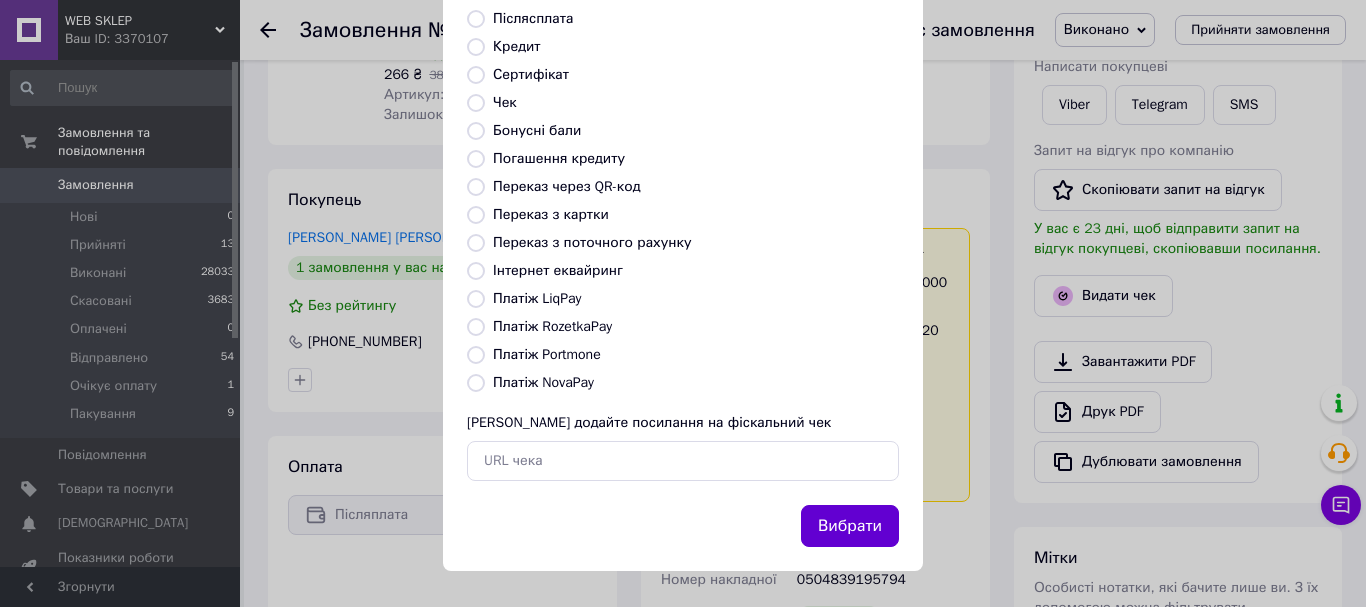 click on "Вибрати" at bounding box center [850, 526] 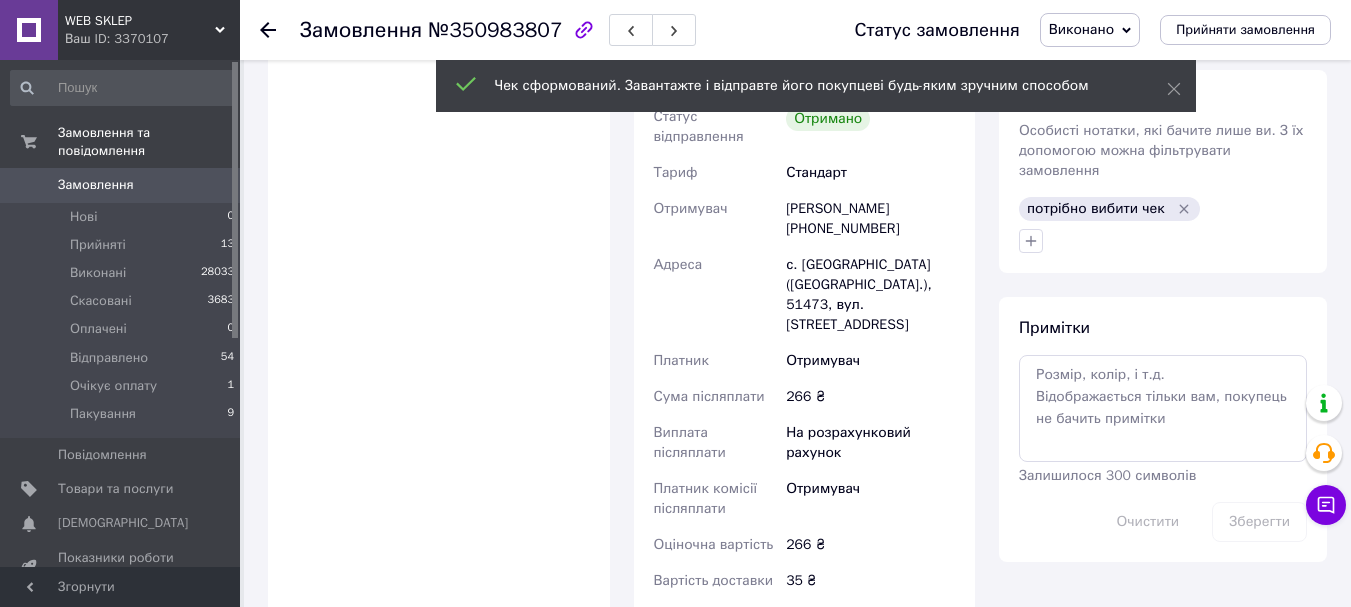 scroll, scrollTop: 798, scrollLeft: 0, axis: vertical 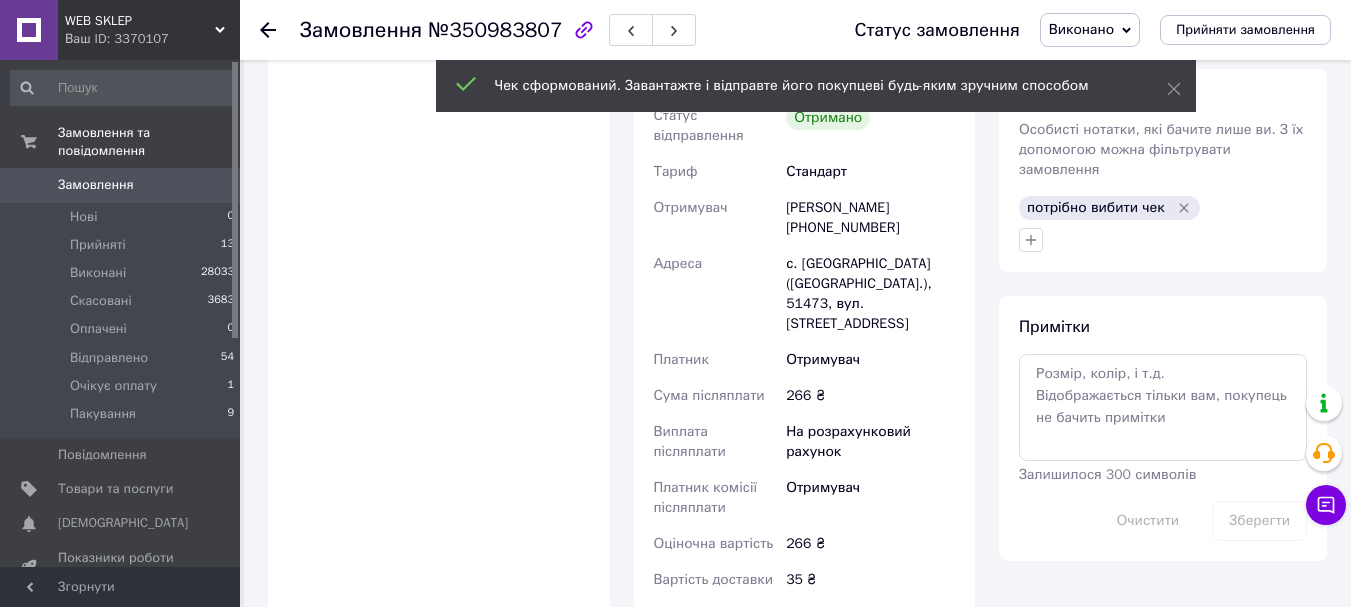 click 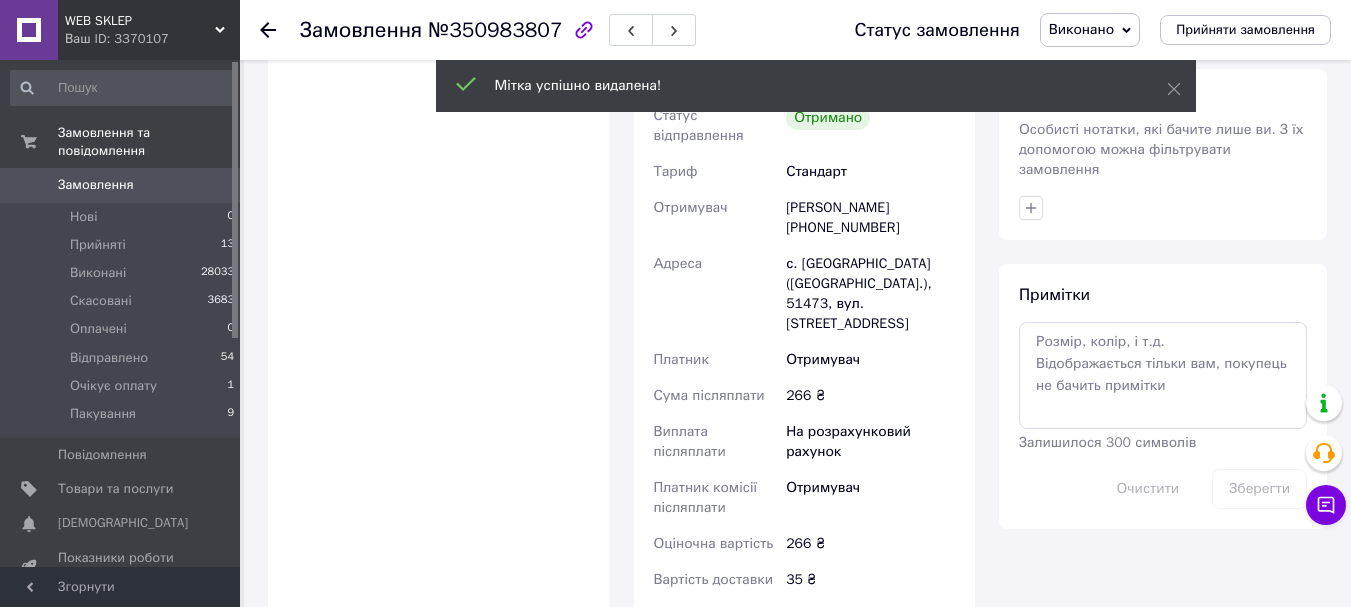 scroll, scrollTop: 28, scrollLeft: 0, axis: vertical 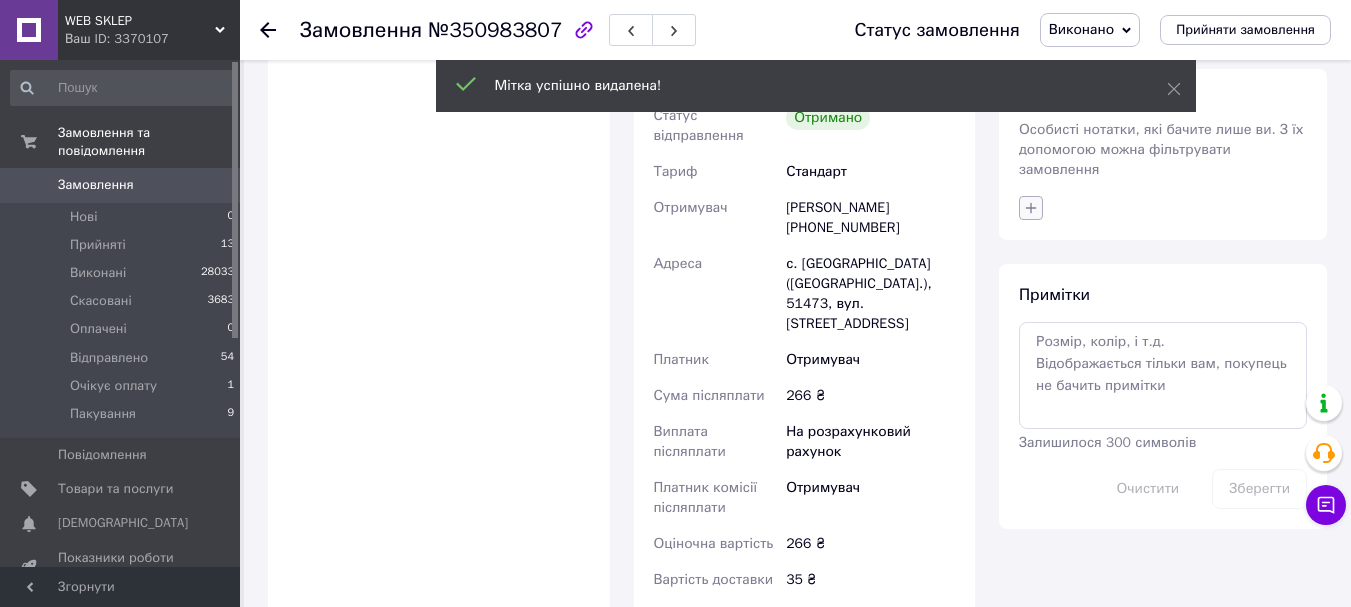 click 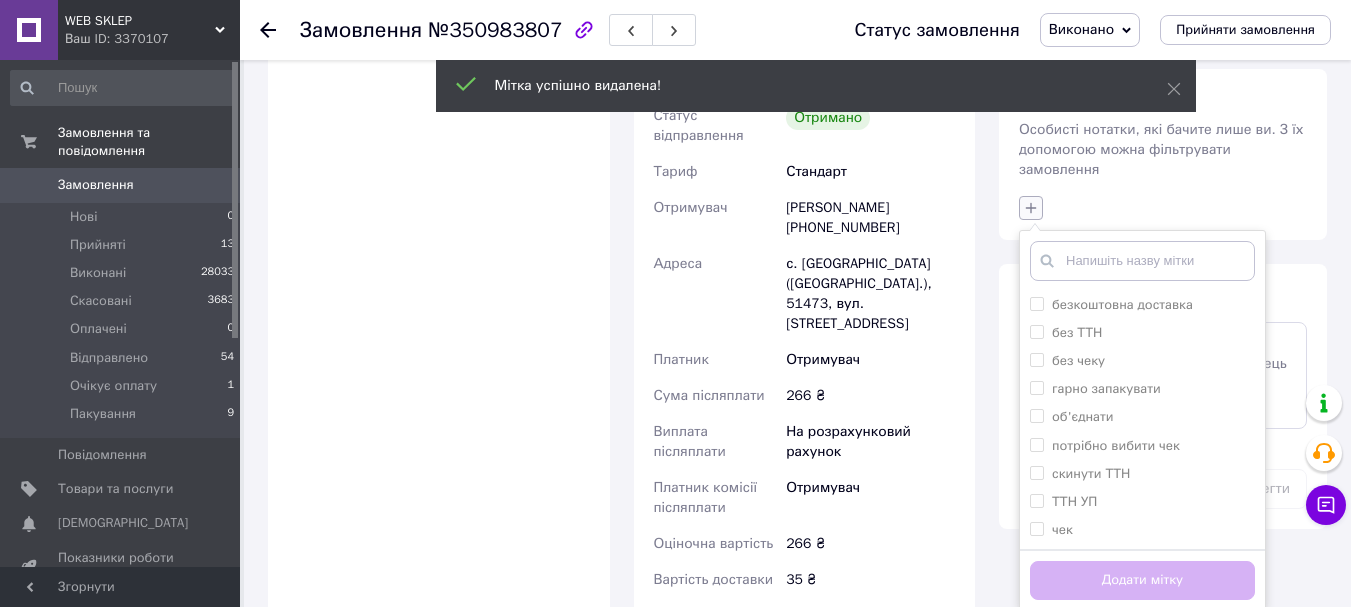 scroll, scrollTop: 998, scrollLeft: 0, axis: vertical 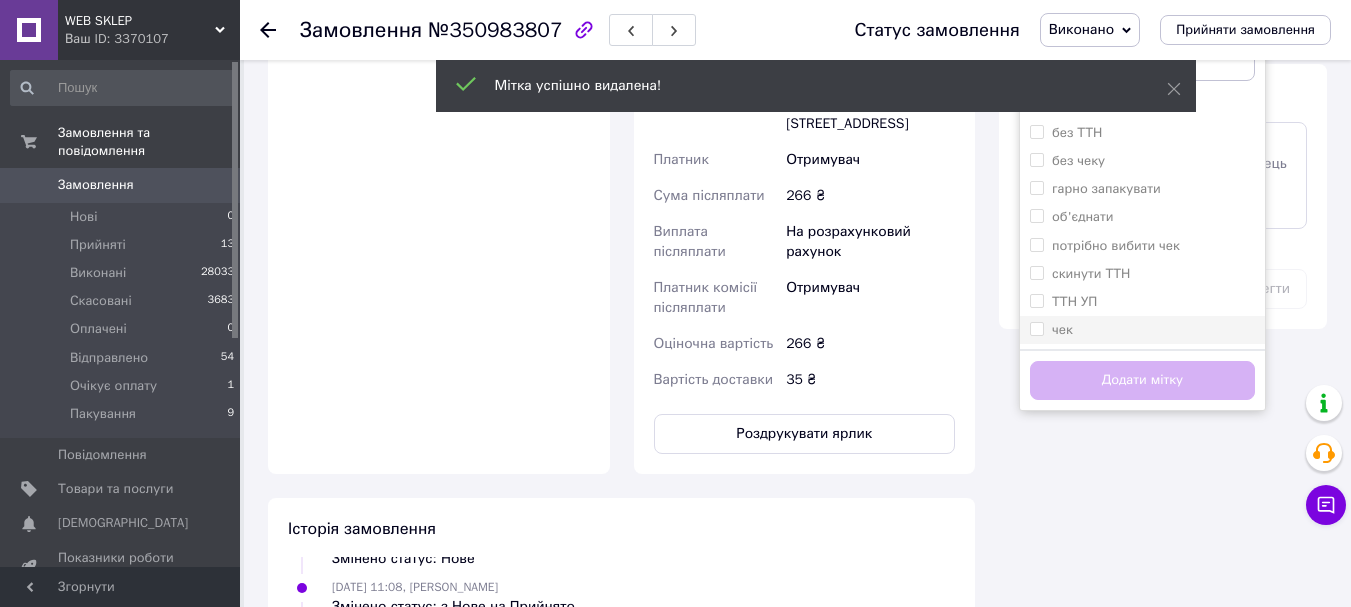 click on "чек" at bounding box center (1036, 328) 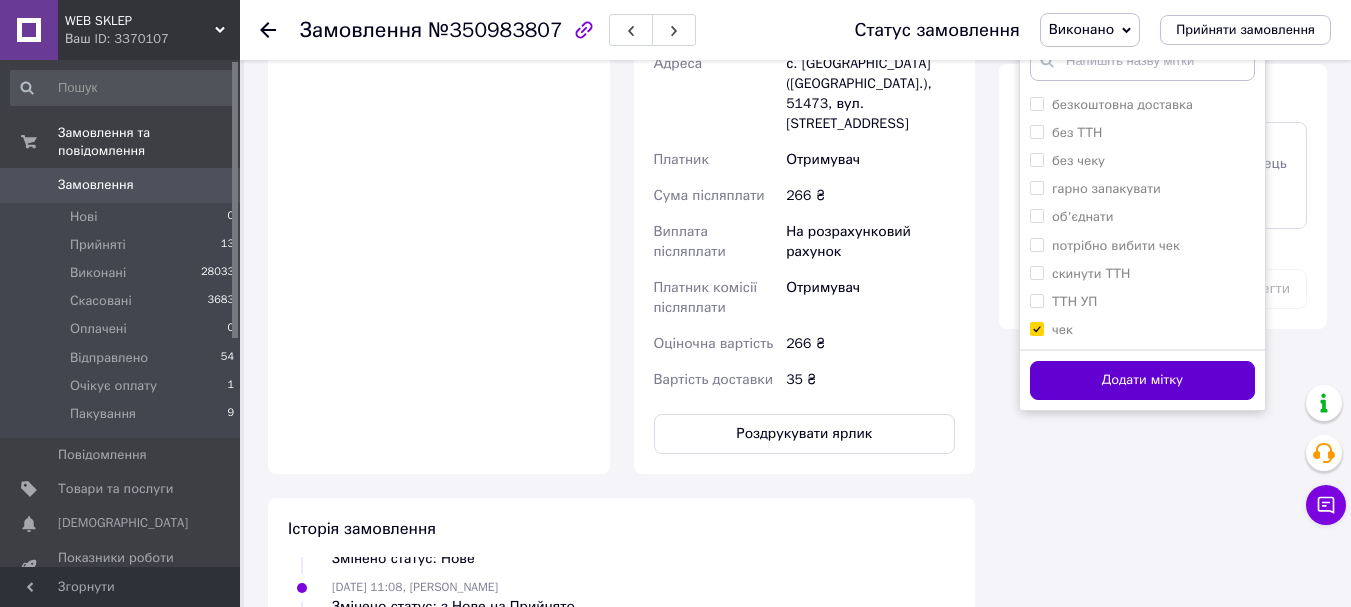 click on "Додати мітку" at bounding box center [1142, 380] 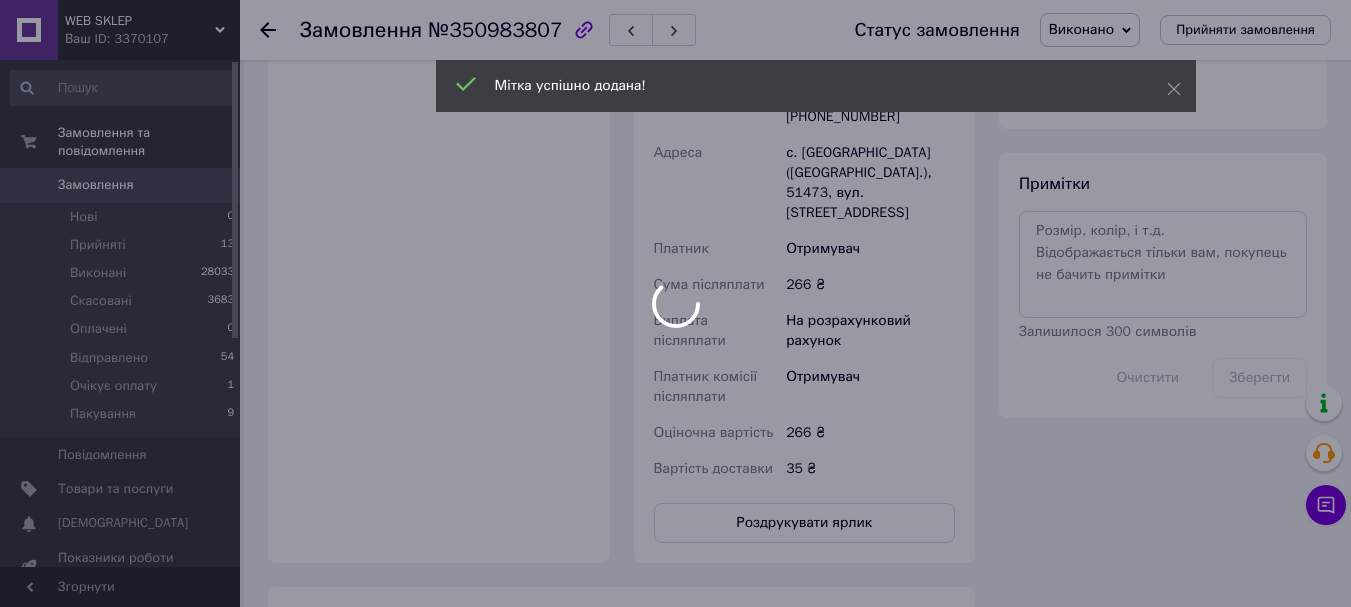 scroll, scrollTop: 798, scrollLeft: 0, axis: vertical 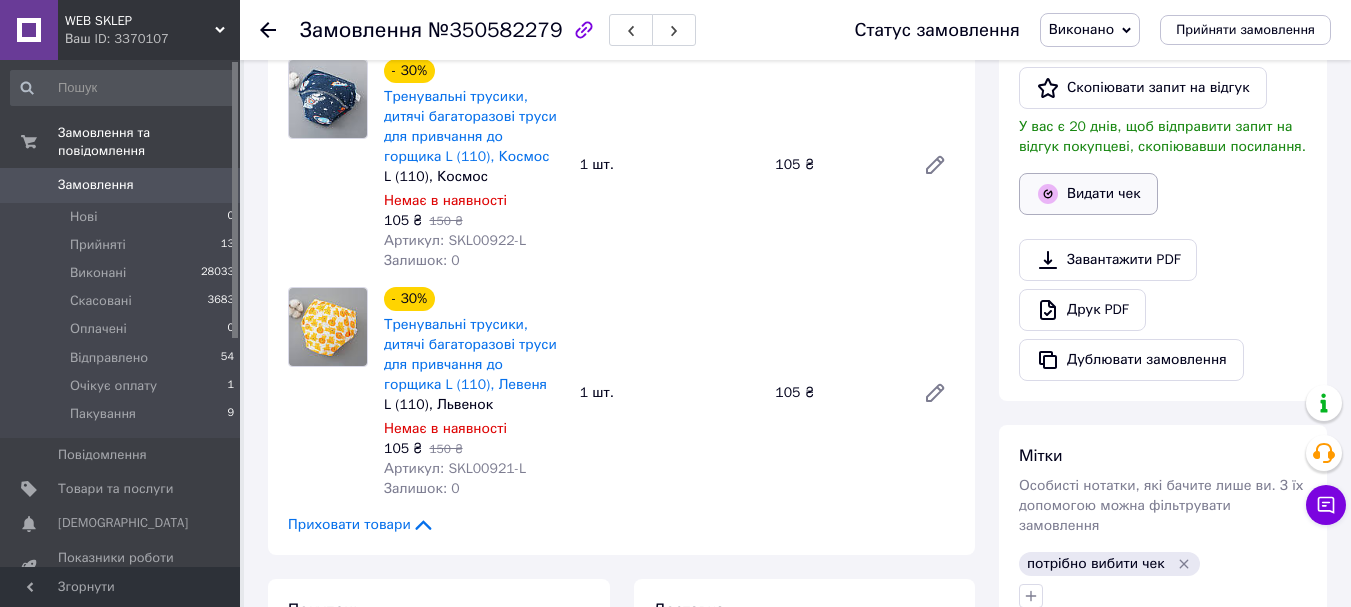 click on "Видати чек" at bounding box center (1088, 194) 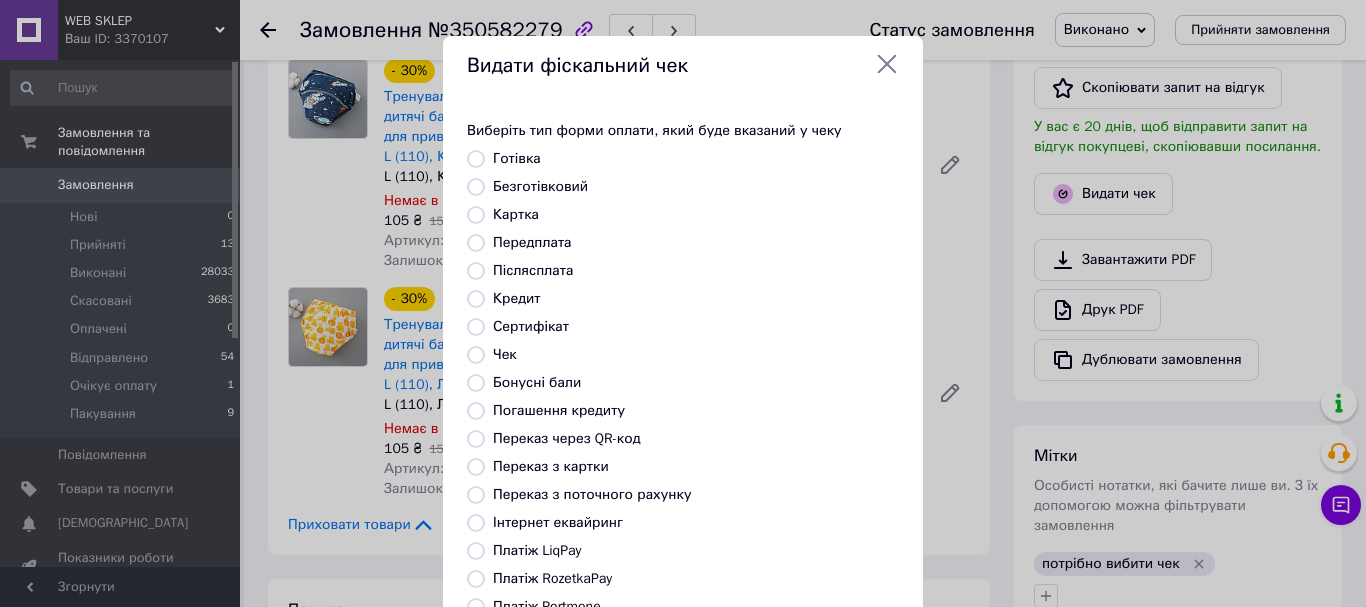 click on "Безготівковий" at bounding box center [540, 186] 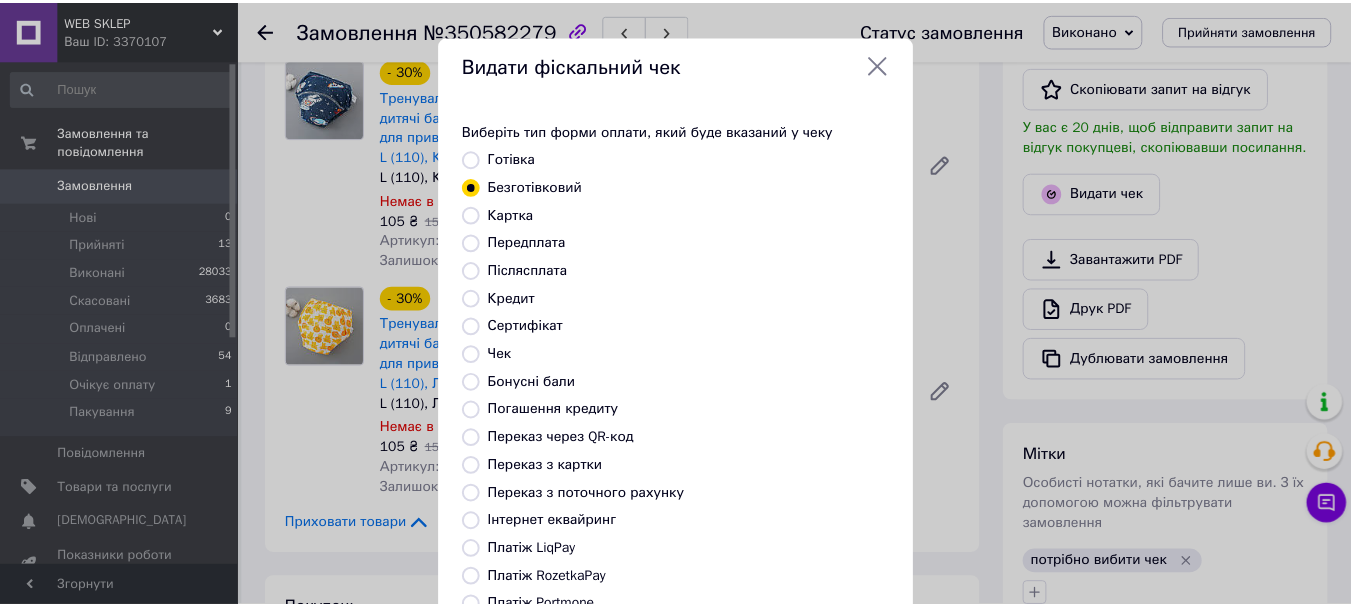 scroll, scrollTop: 252, scrollLeft: 0, axis: vertical 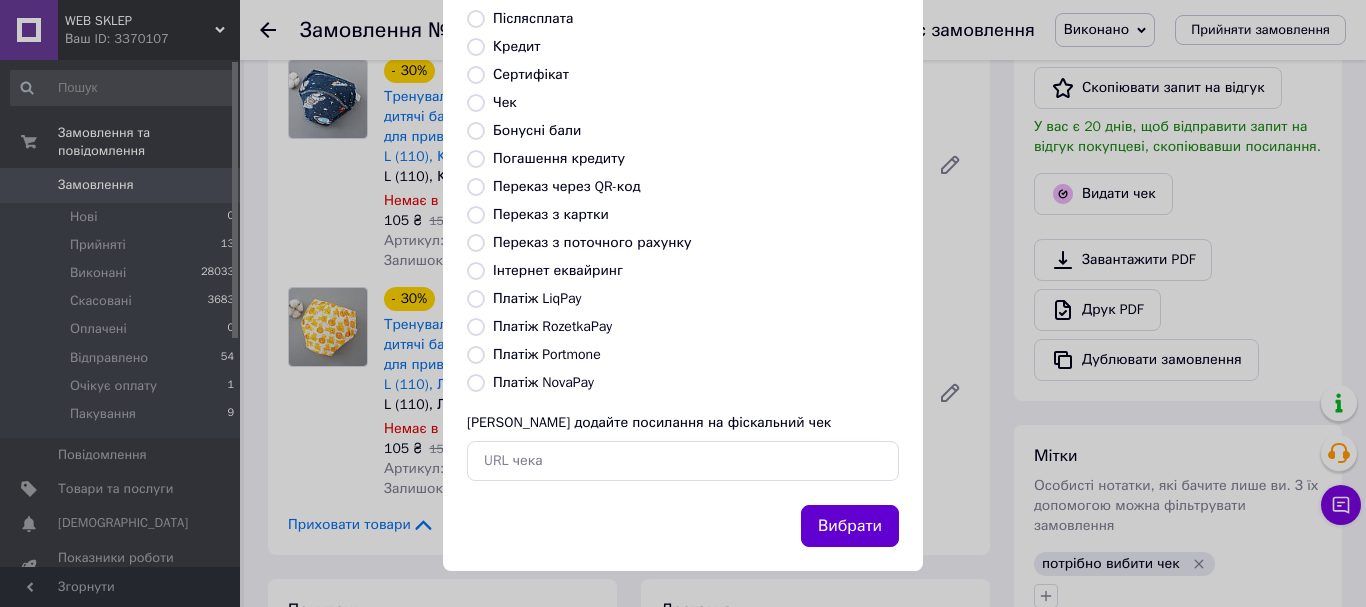 click on "Вибрати" at bounding box center [850, 526] 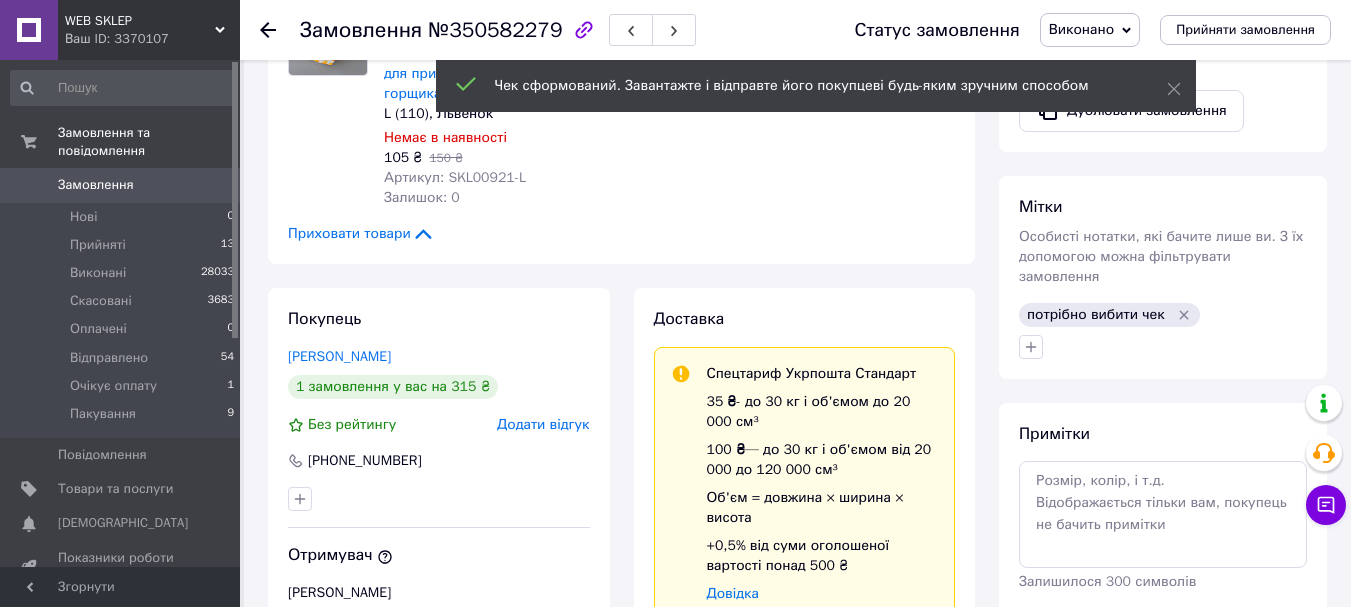 scroll, scrollTop: 700, scrollLeft: 0, axis: vertical 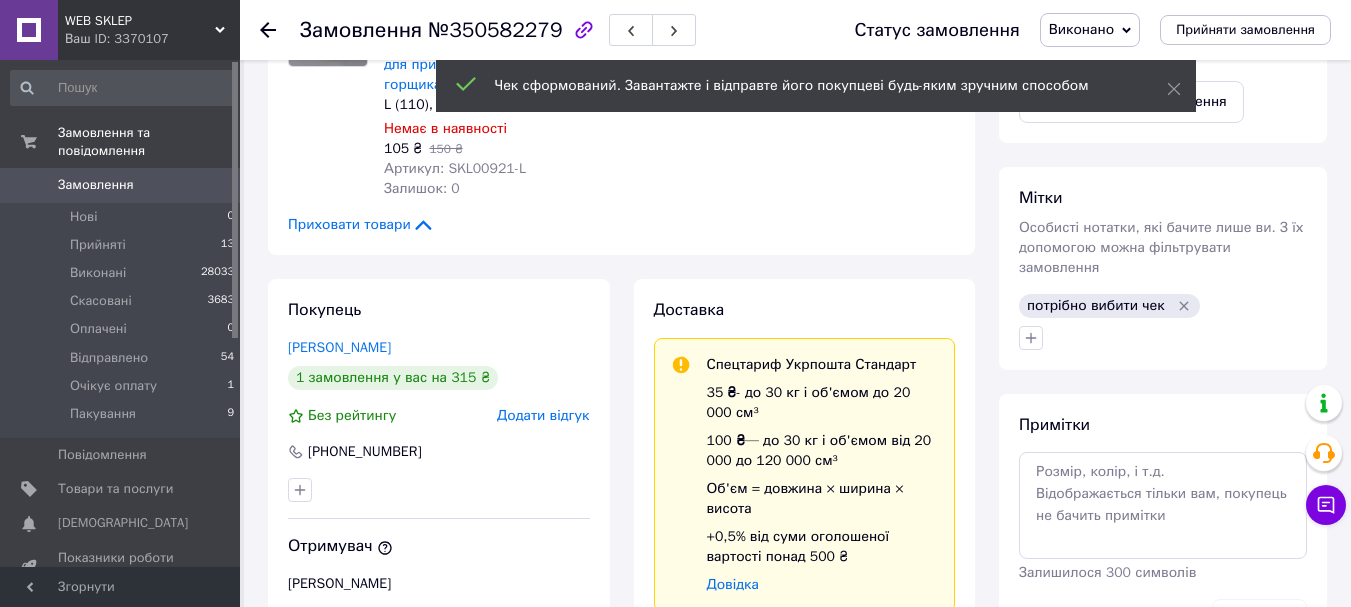 click 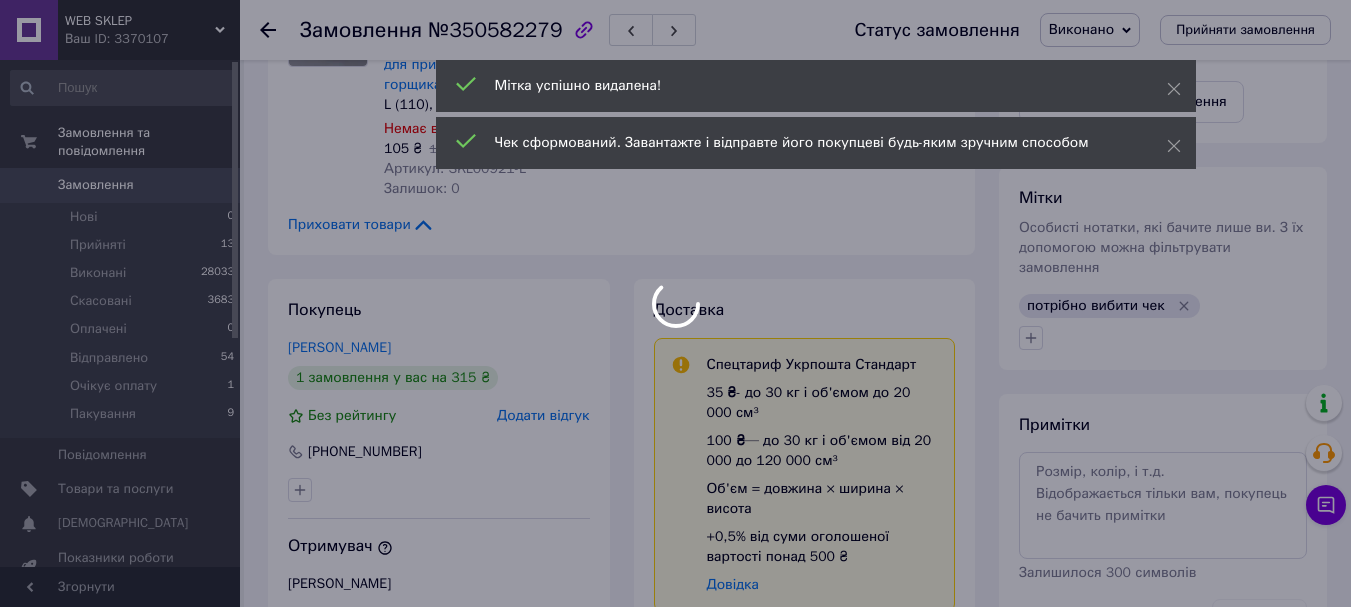 scroll, scrollTop: 48, scrollLeft: 0, axis: vertical 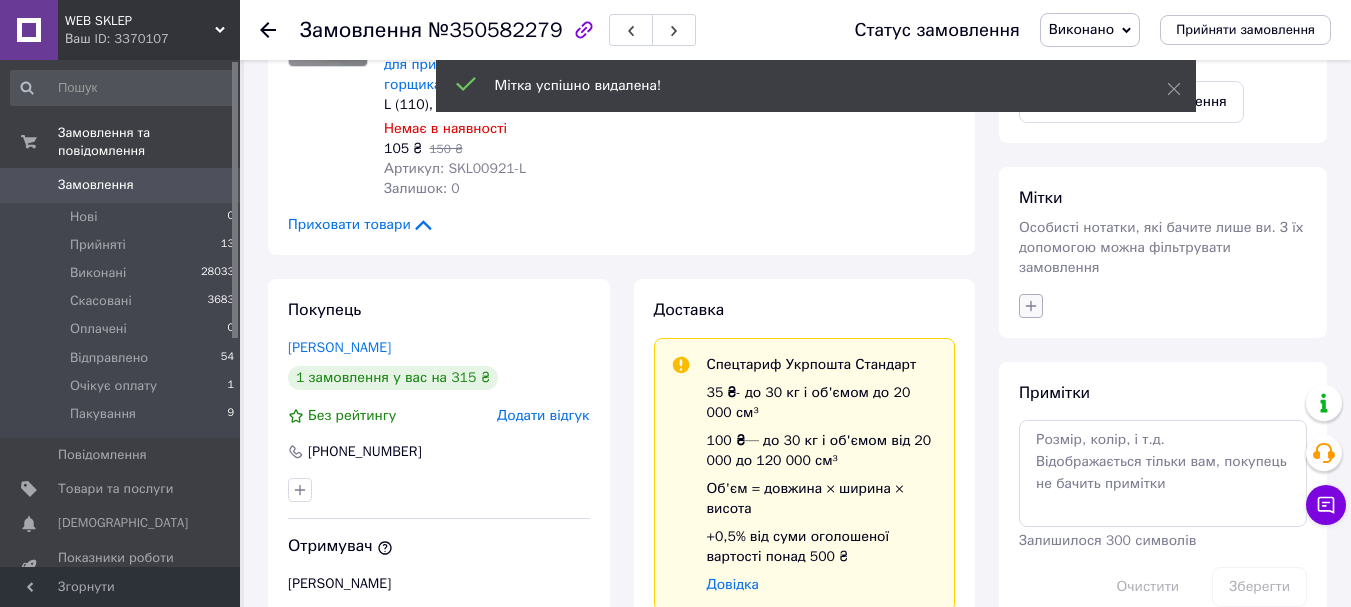 click 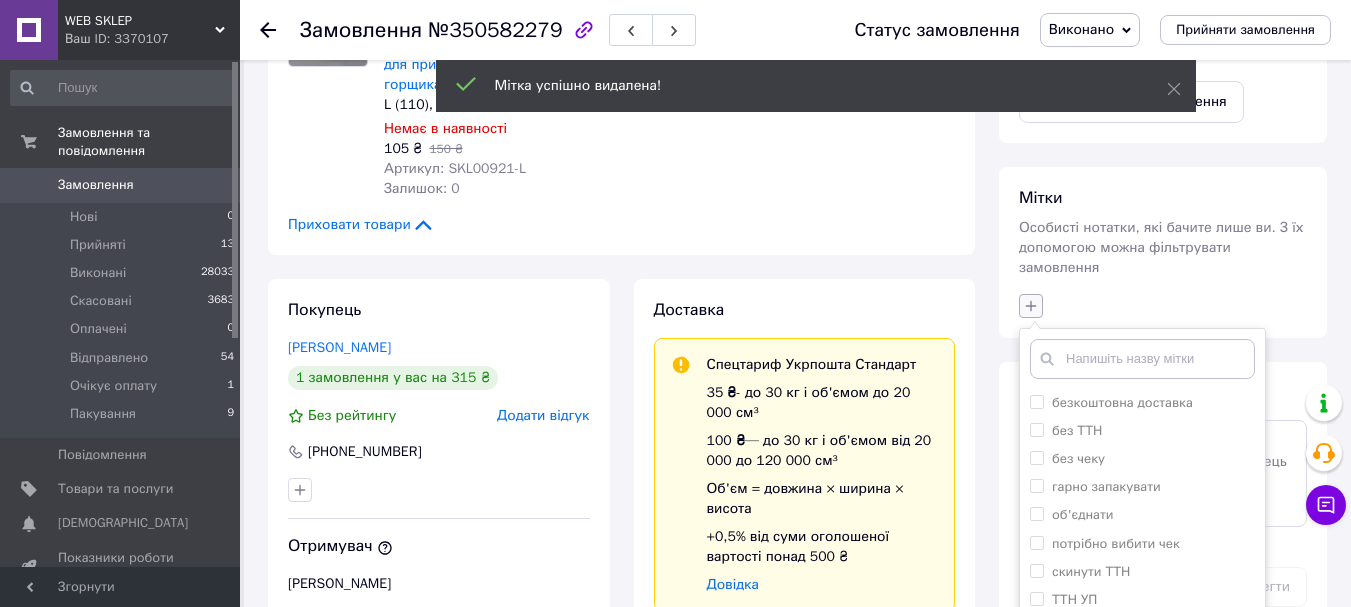 scroll, scrollTop: 1000, scrollLeft: 0, axis: vertical 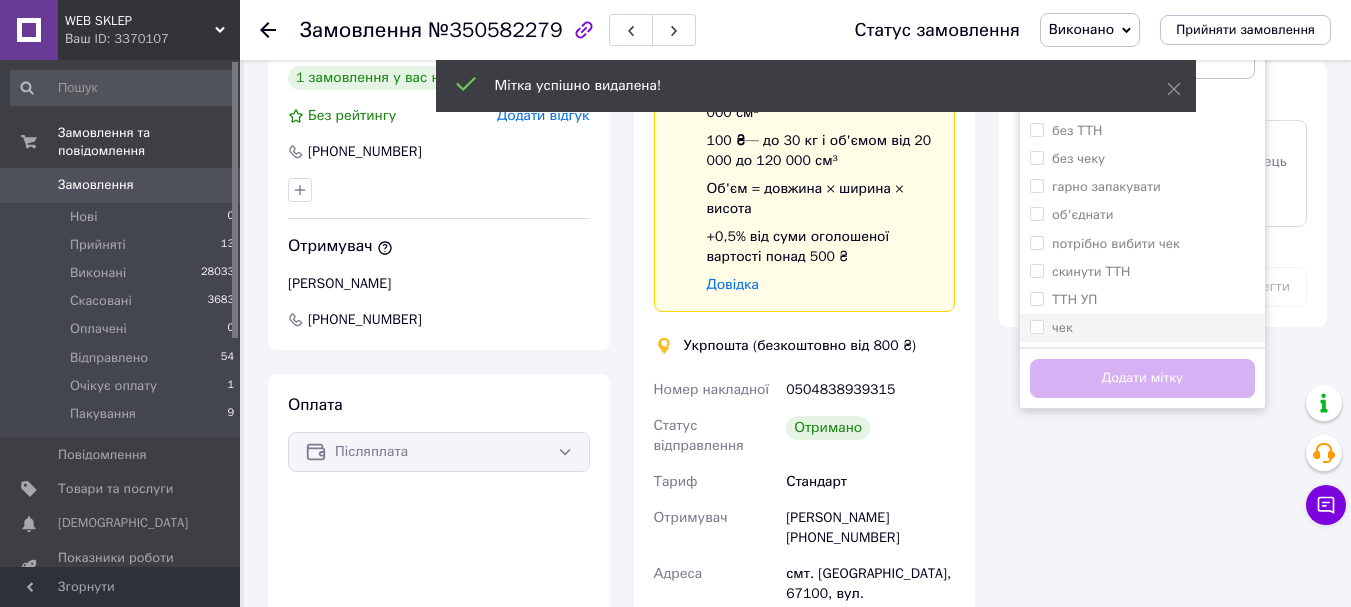 click on "чек" at bounding box center (1036, 326) 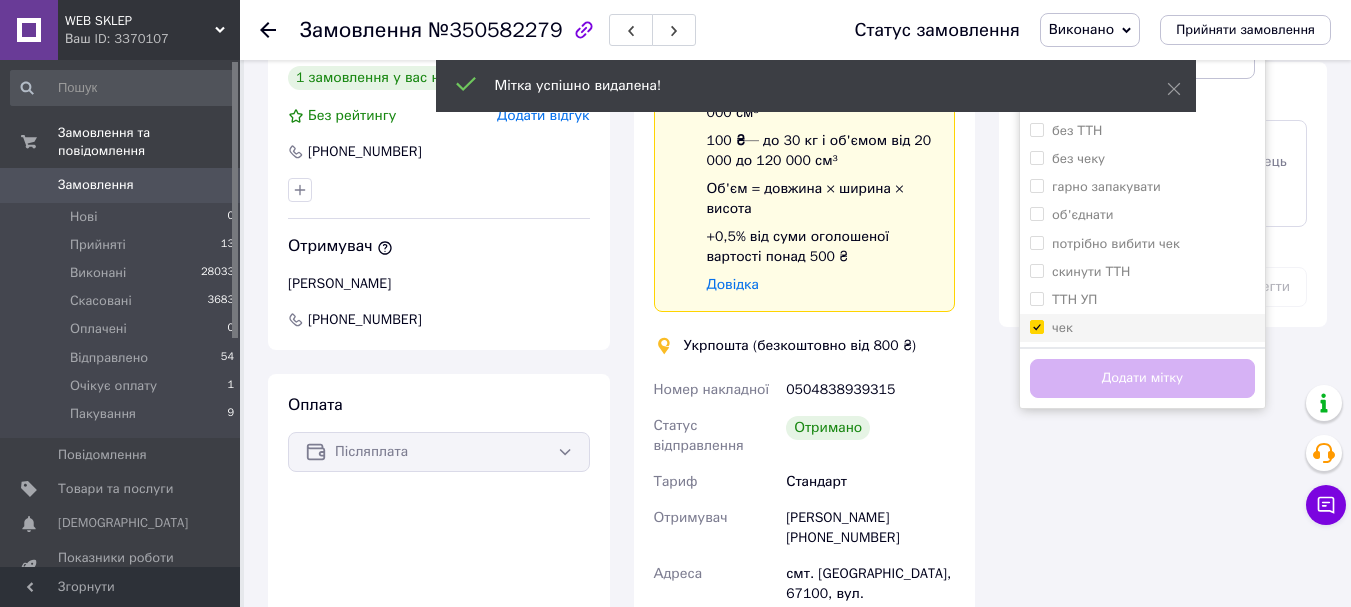 checkbox on "true" 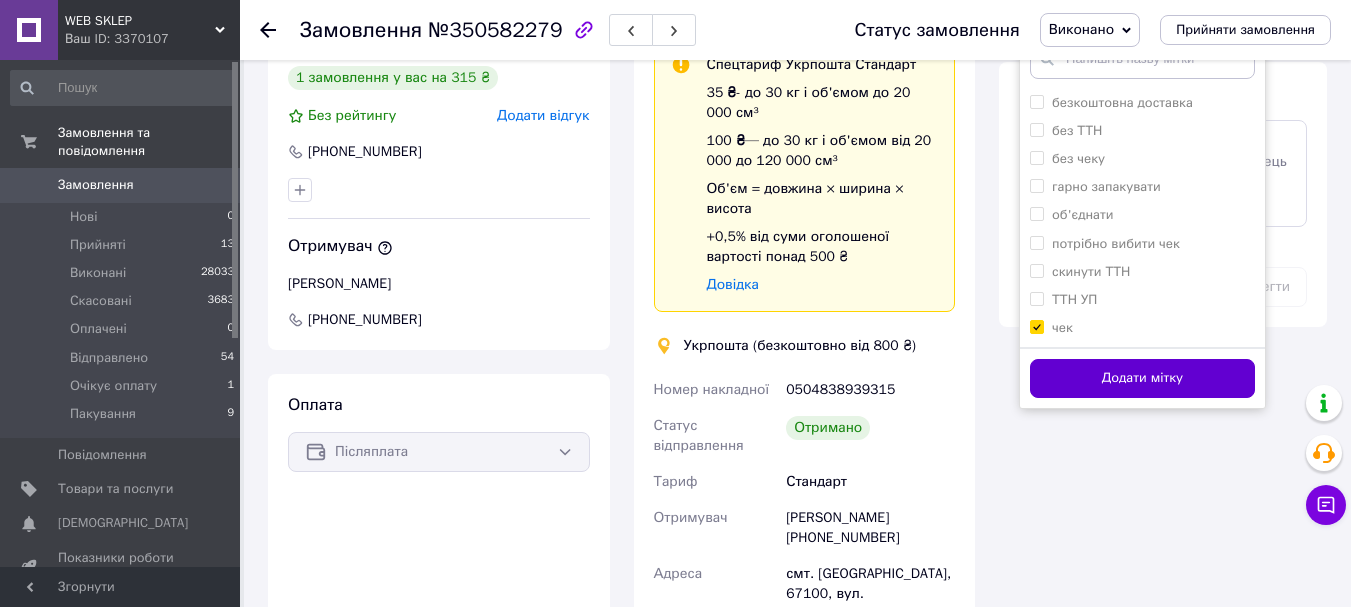 click on "Додати мітку" at bounding box center [1142, 378] 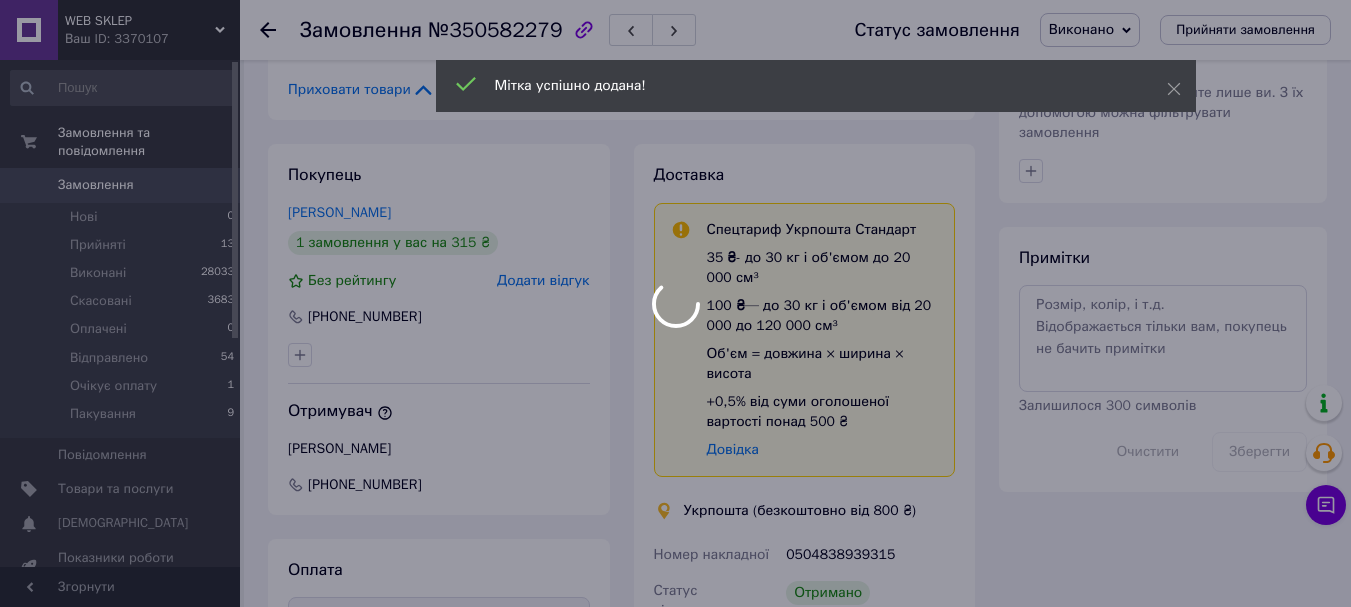 scroll, scrollTop: 800, scrollLeft: 0, axis: vertical 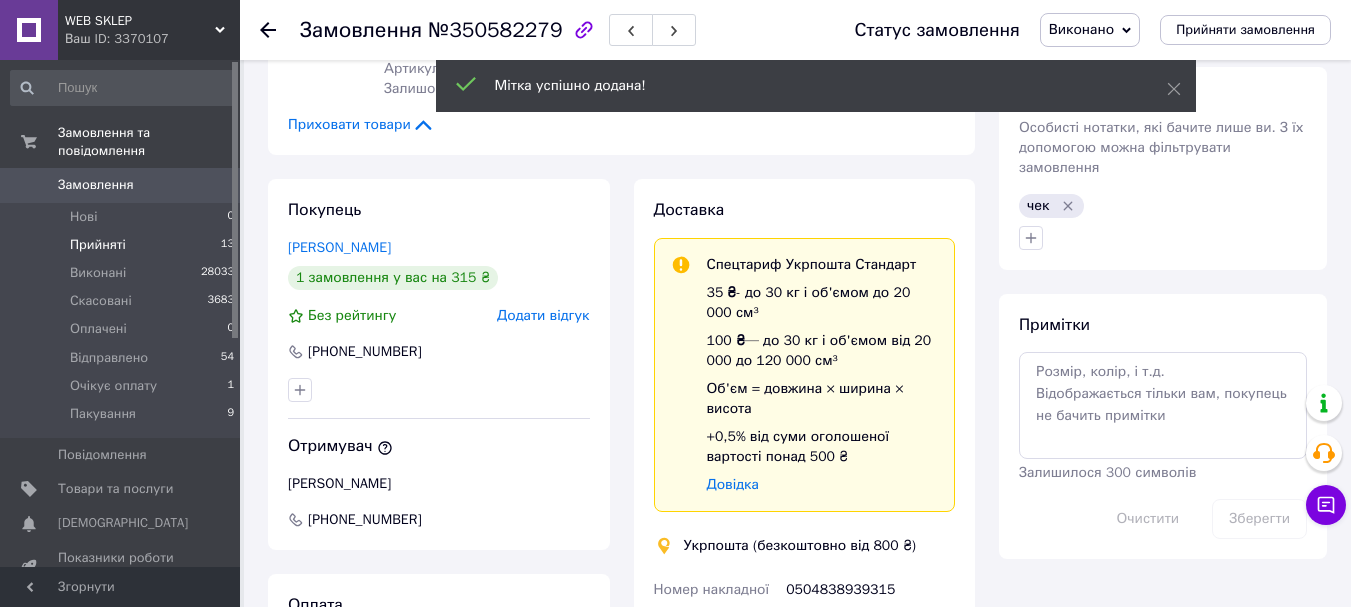 click on "Прийняті 13" at bounding box center (123, 245) 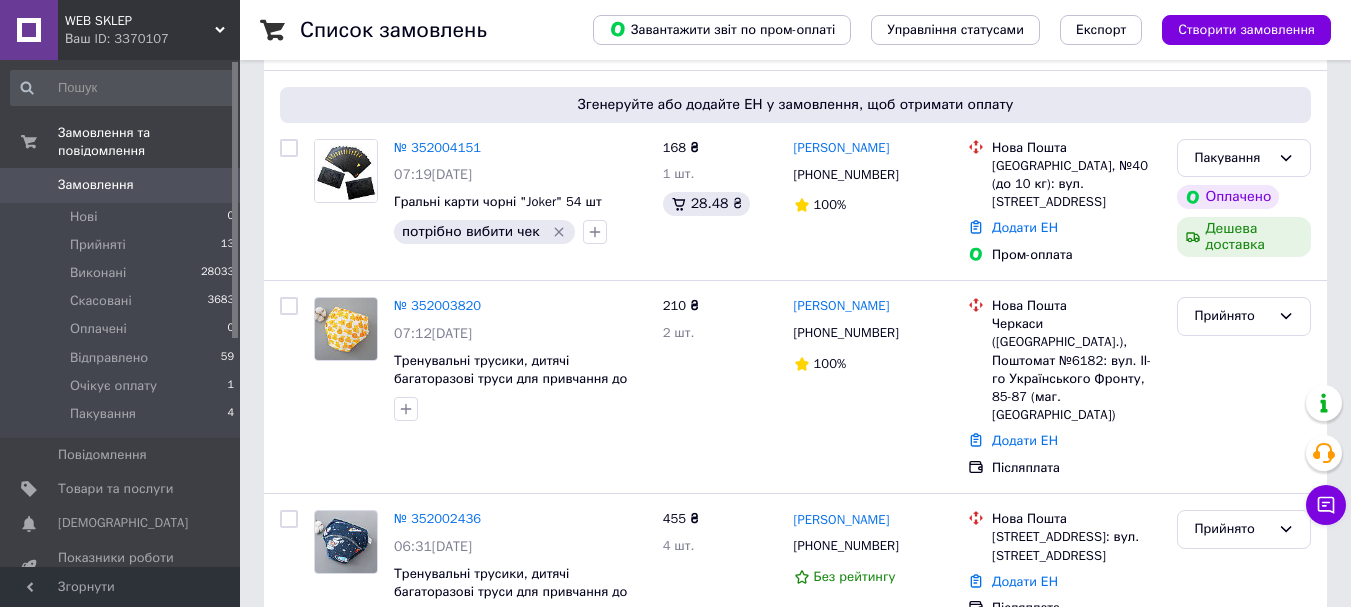 scroll, scrollTop: 0, scrollLeft: 0, axis: both 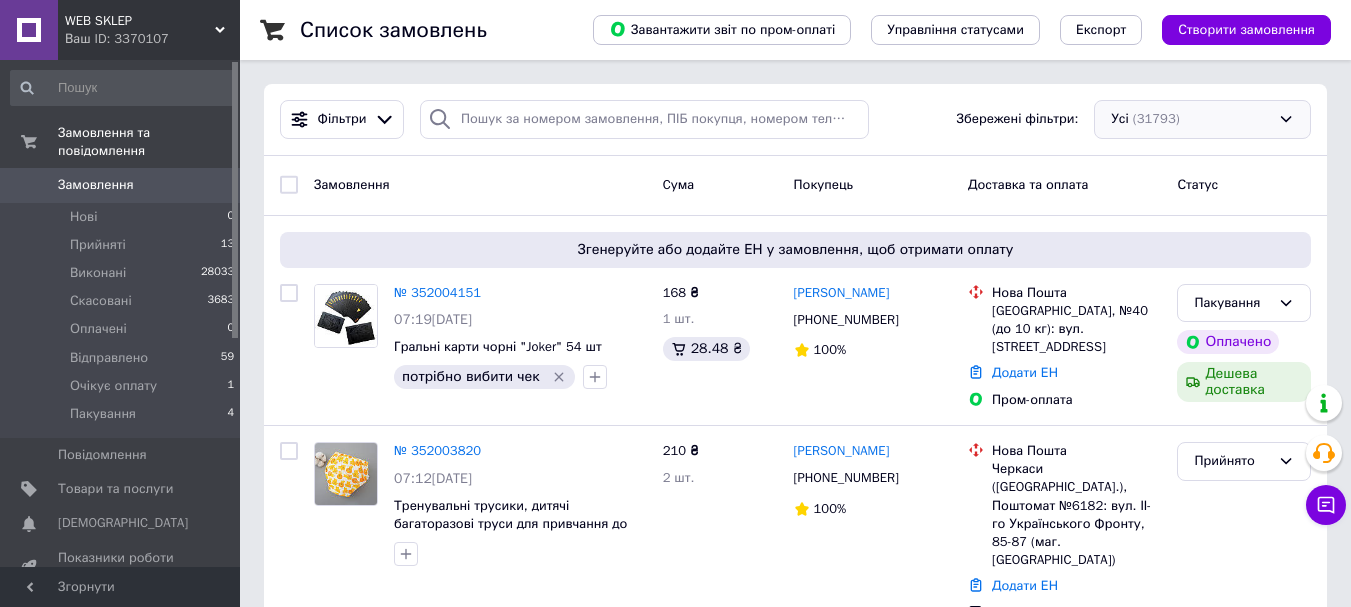 click on "Усі (31793)" at bounding box center [1202, 119] 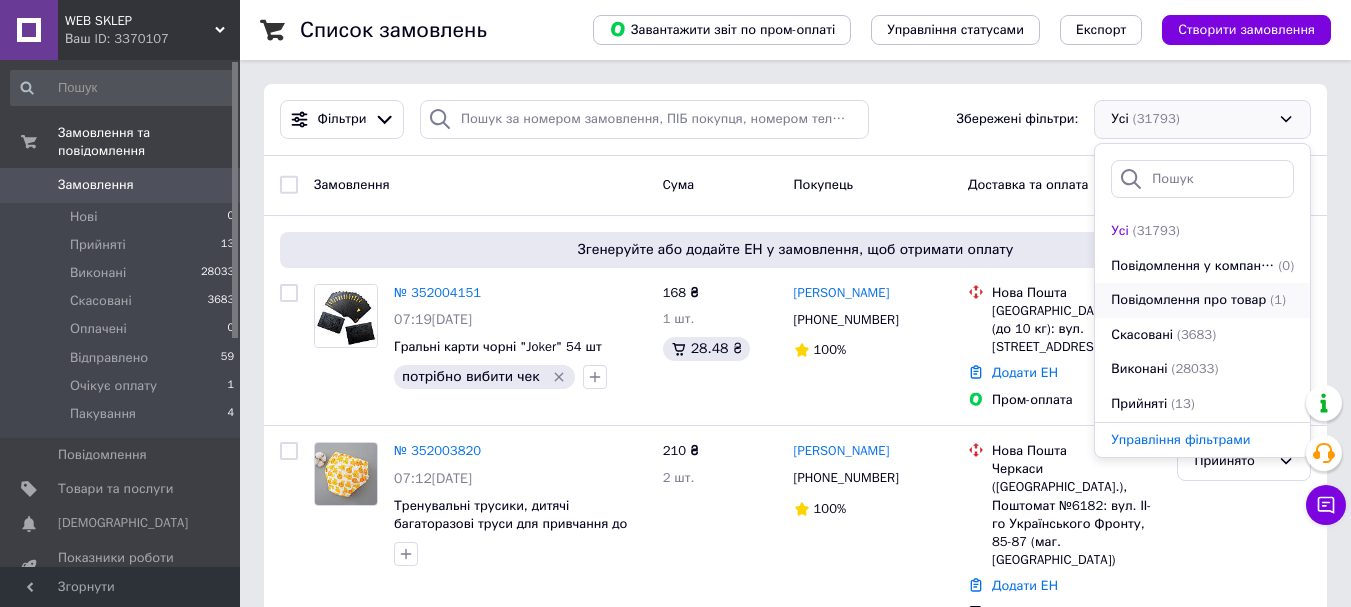 scroll, scrollTop: 242, scrollLeft: 0, axis: vertical 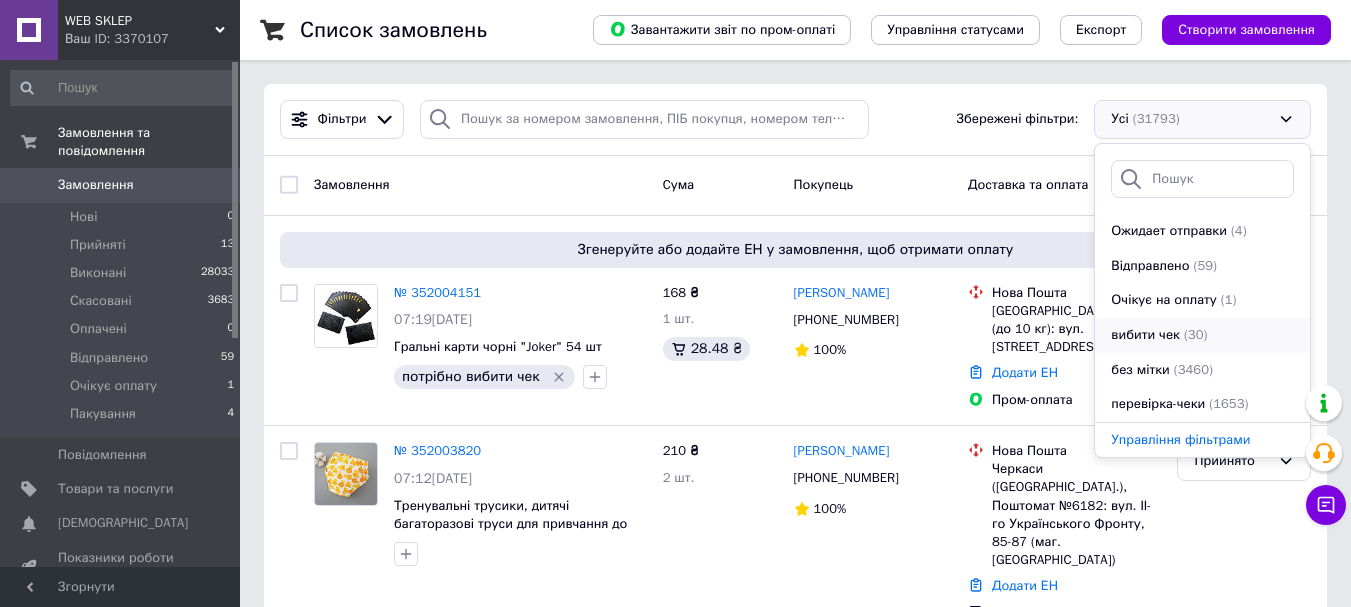 click on "(30)" at bounding box center (1195, 335) 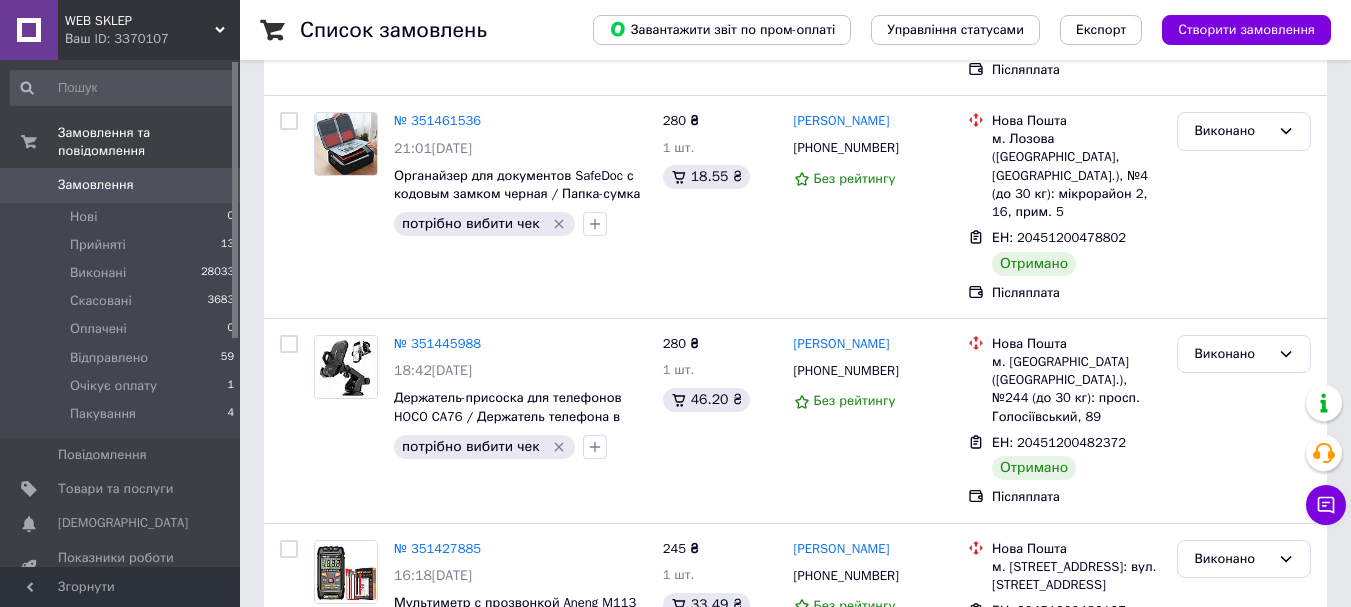 scroll, scrollTop: 5136, scrollLeft: 0, axis: vertical 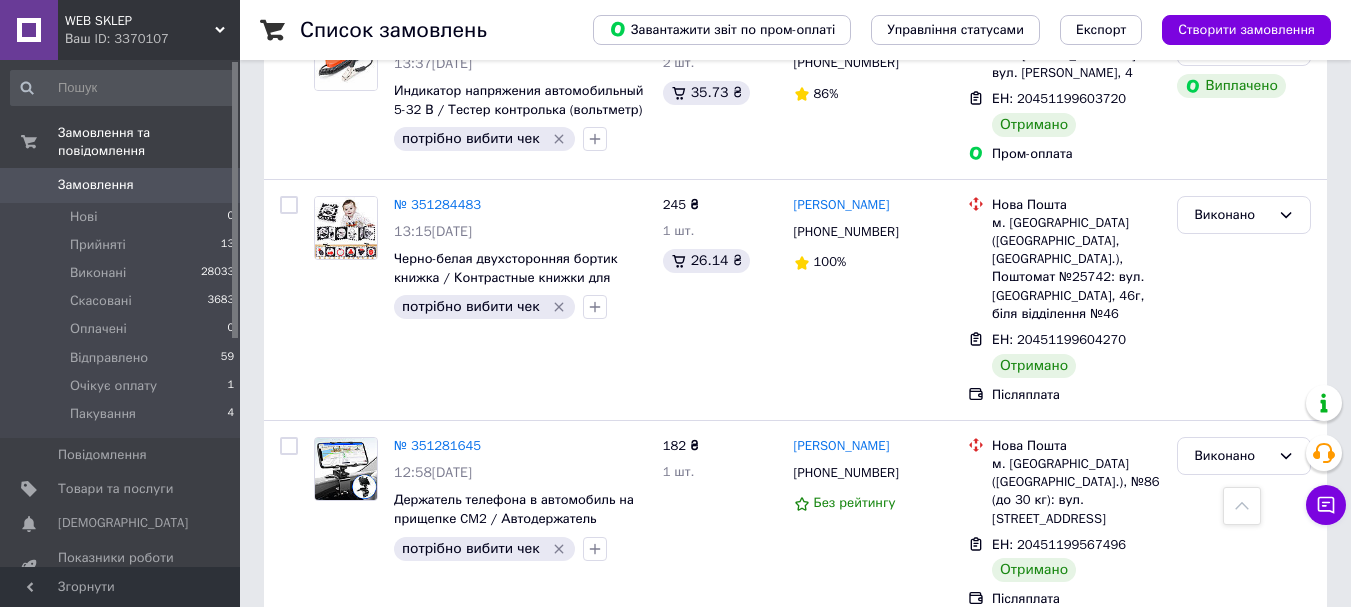 click at bounding box center (346, 674) 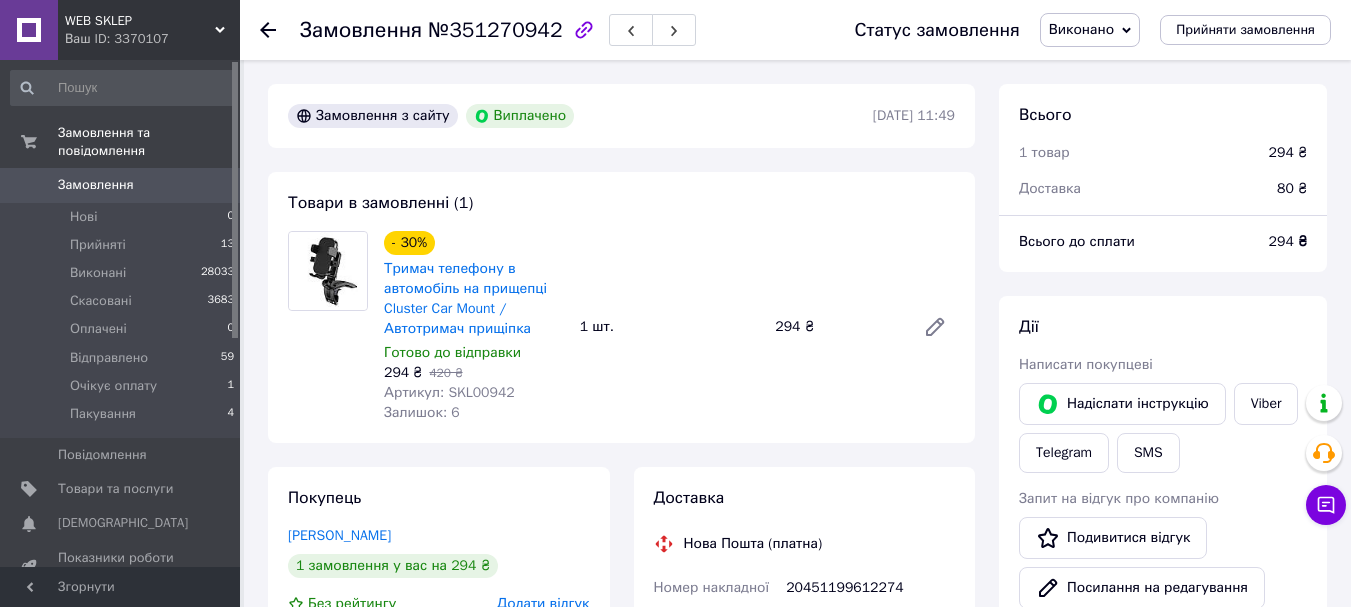 scroll, scrollTop: 0, scrollLeft: 0, axis: both 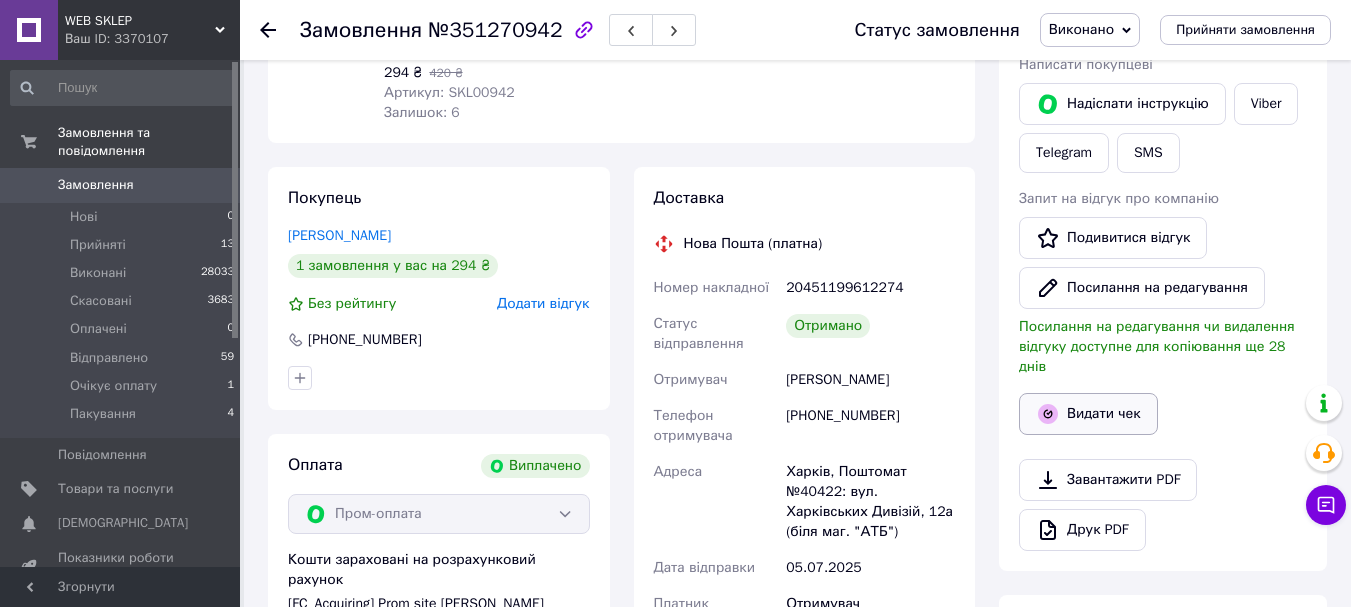 click on "Видати чек" at bounding box center [1088, 414] 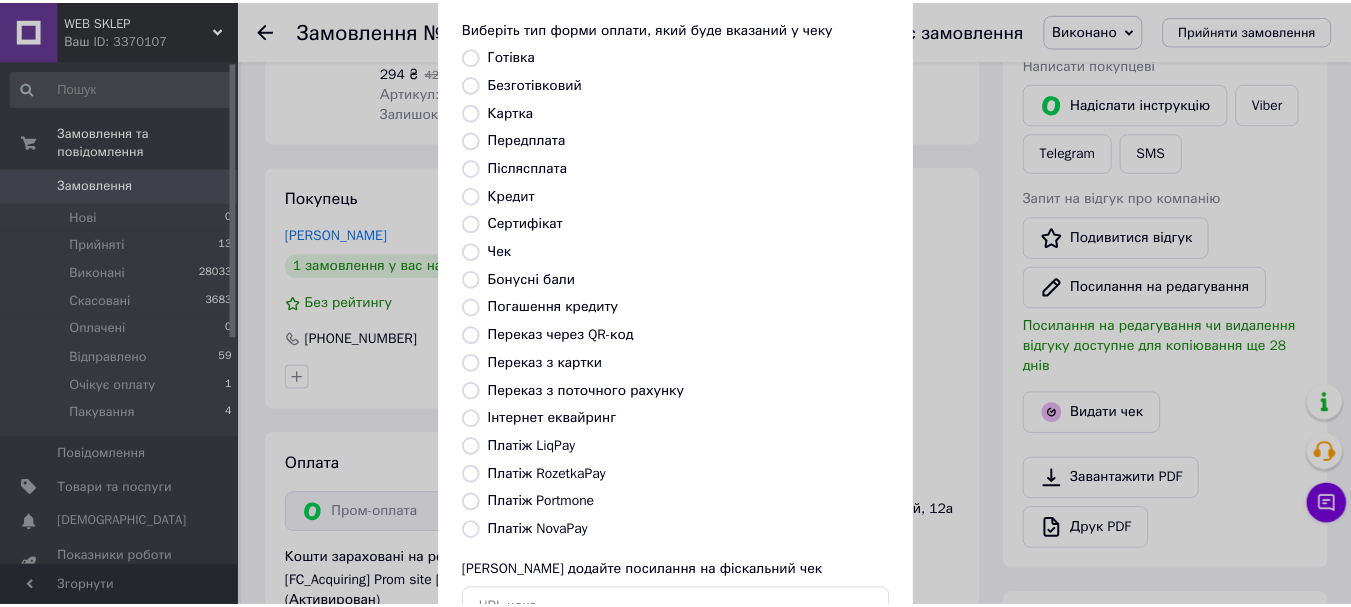 scroll, scrollTop: 252, scrollLeft: 0, axis: vertical 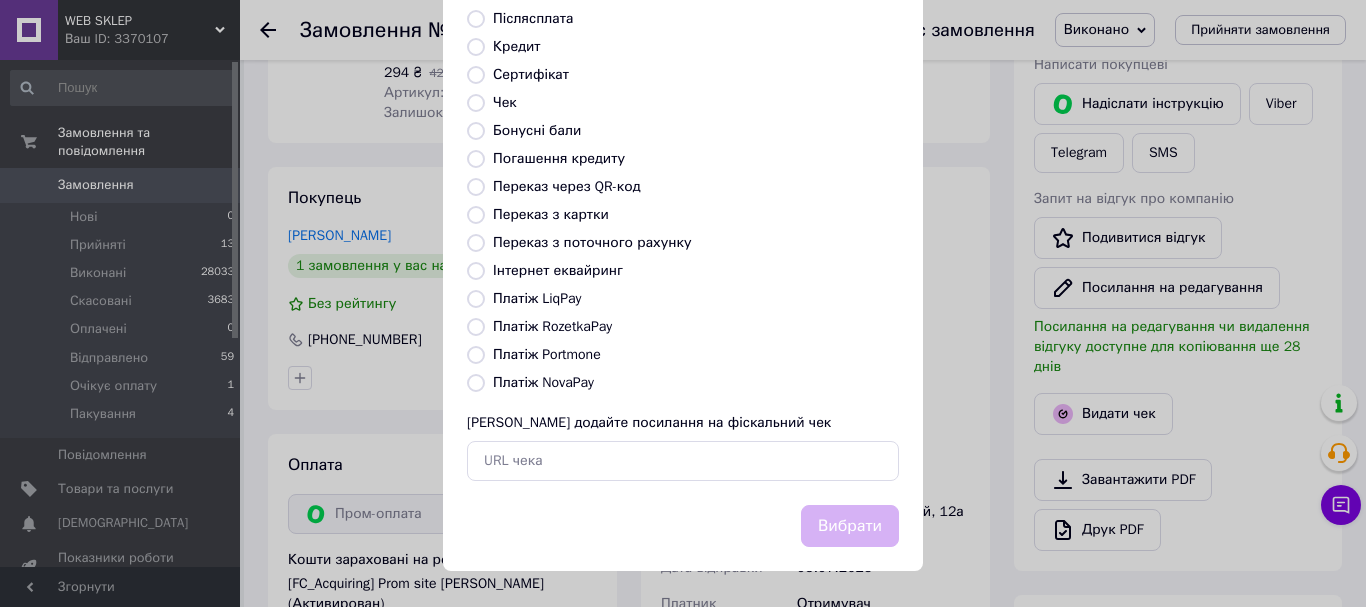 click on "Платіж RozetkaPay" at bounding box center (552, 326) 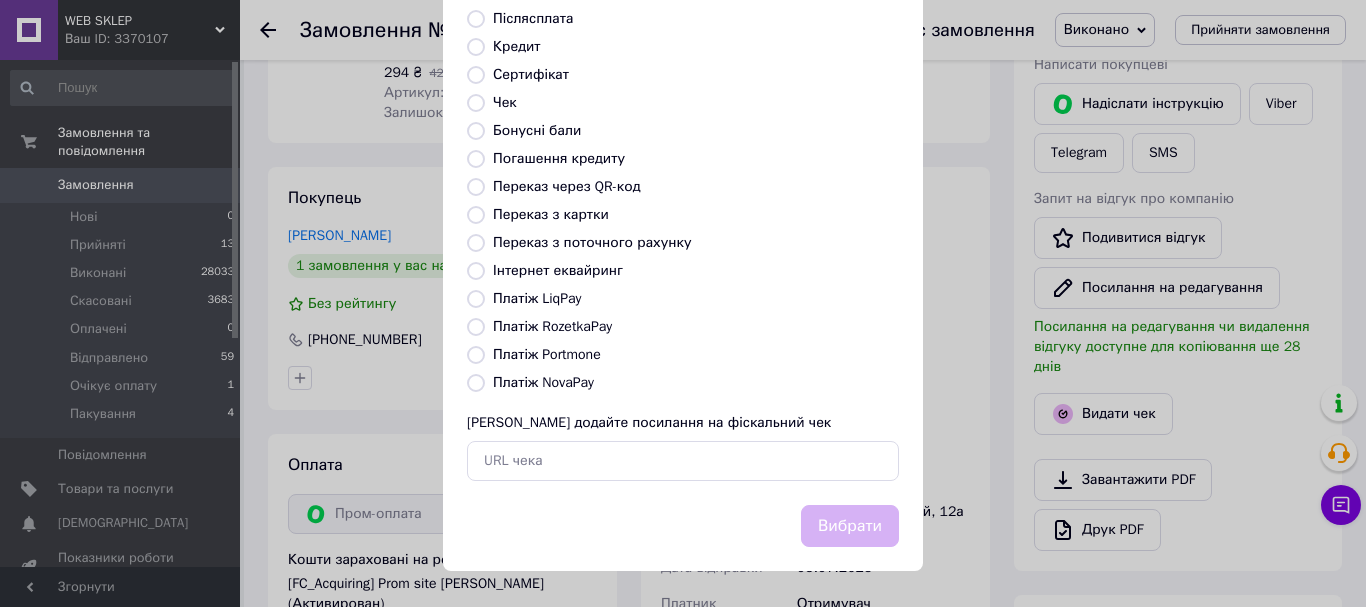 radio on "true" 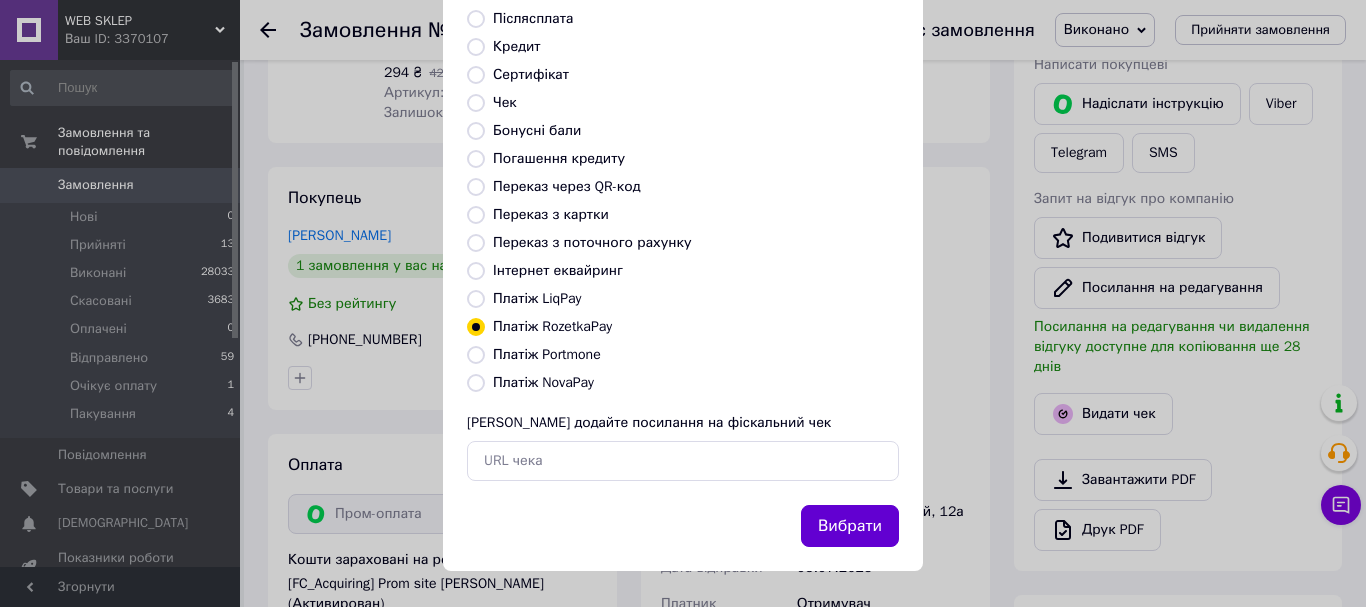 click on "Вибрати" at bounding box center [850, 526] 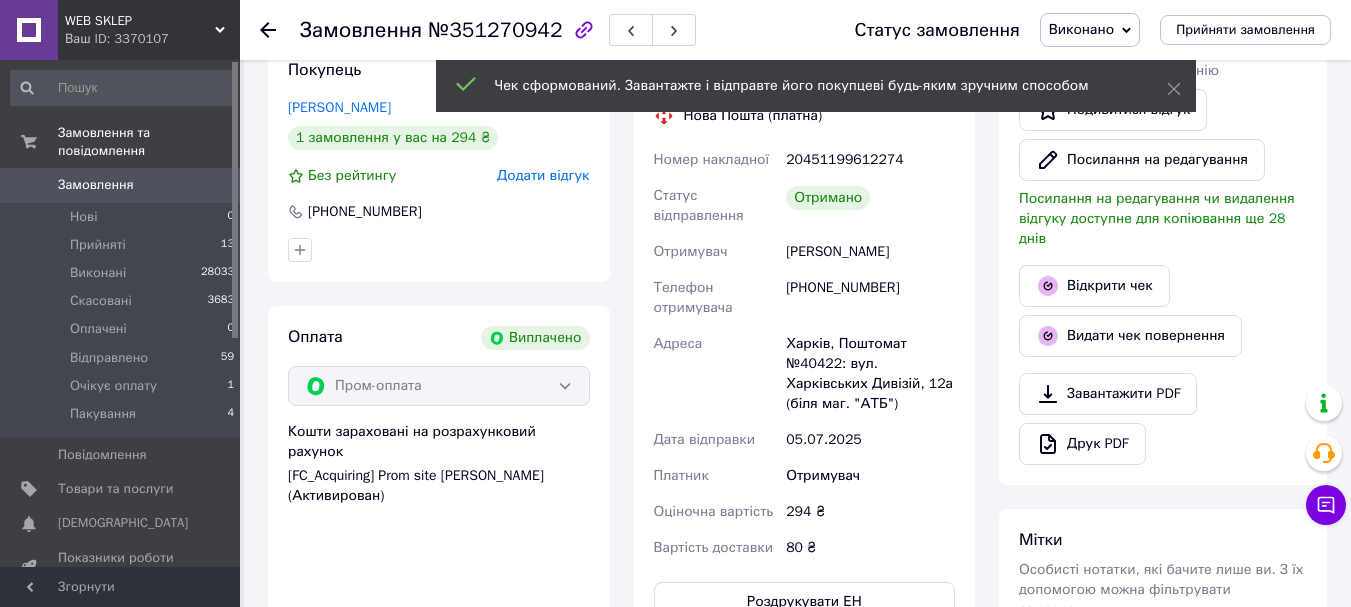 scroll, scrollTop: 600, scrollLeft: 0, axis: vertical 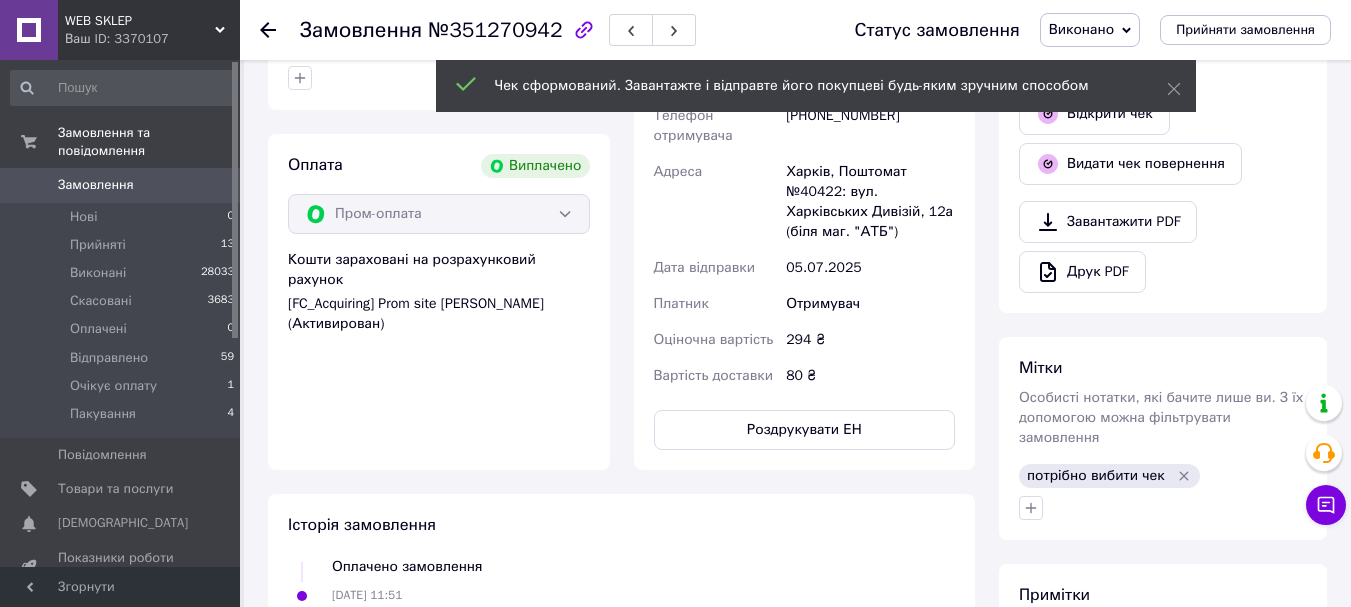 click 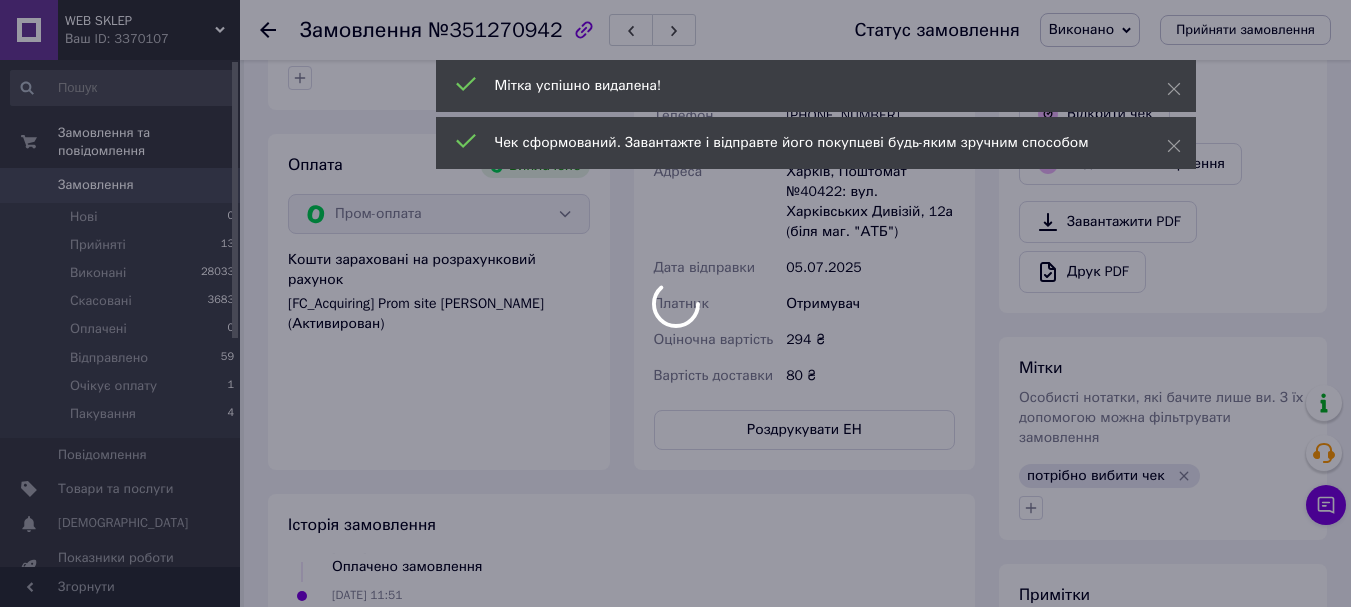 scroll, scrollTop: 208, scrollLeft: 0, axis: vertical 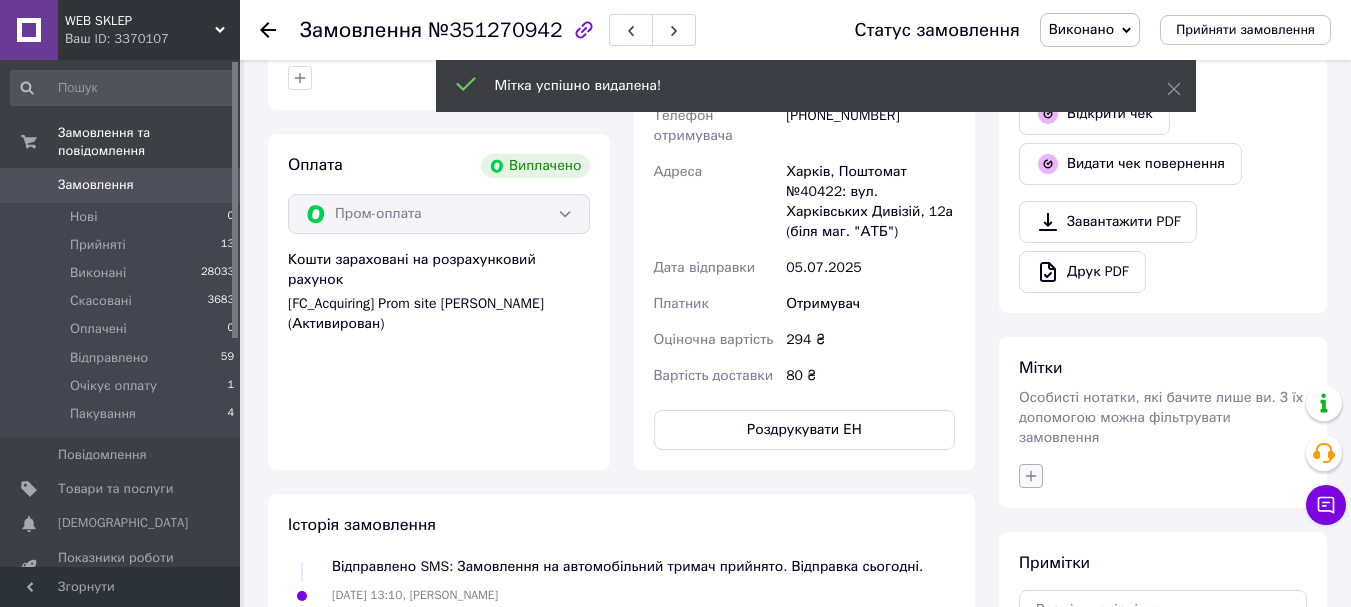 click 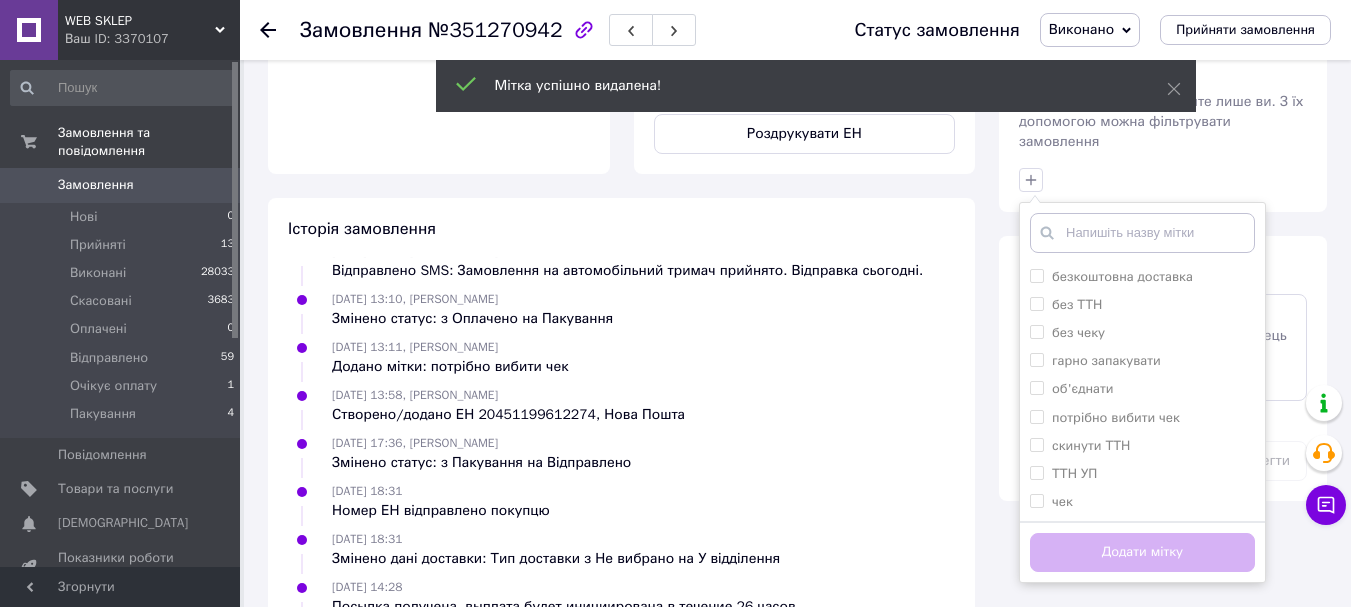 scroll, scrollTop: 900, scrollLeft: 0, axis: vertical 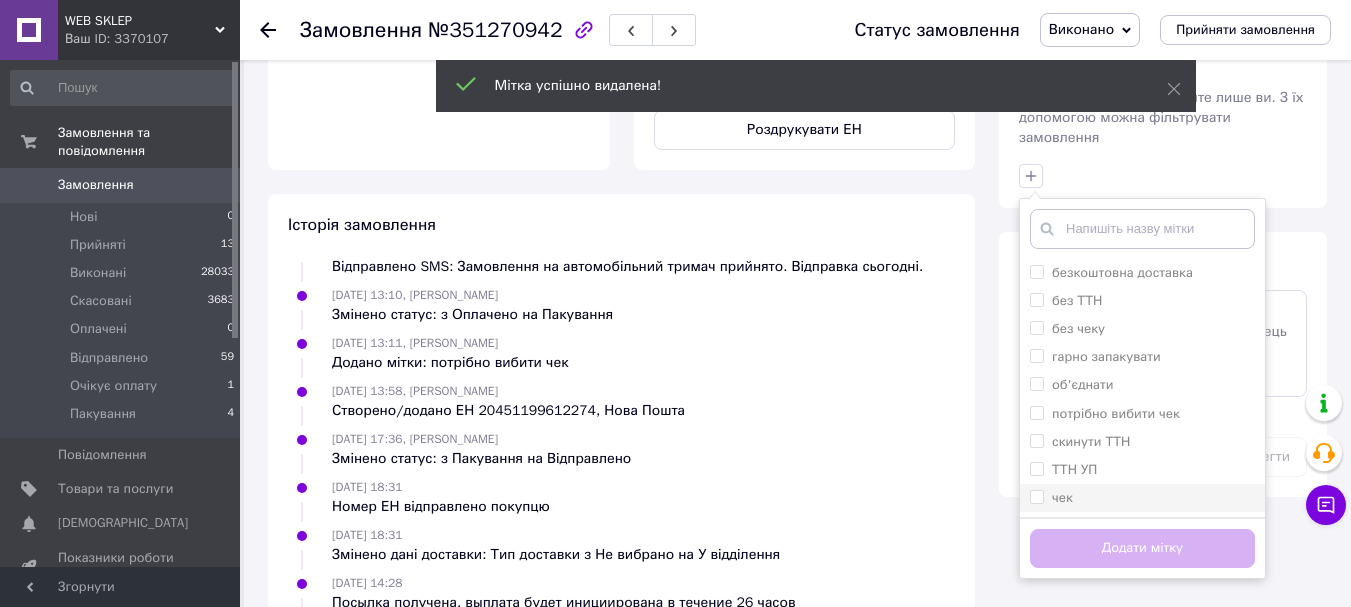click on "чек" at bounding box center (1036, 496) 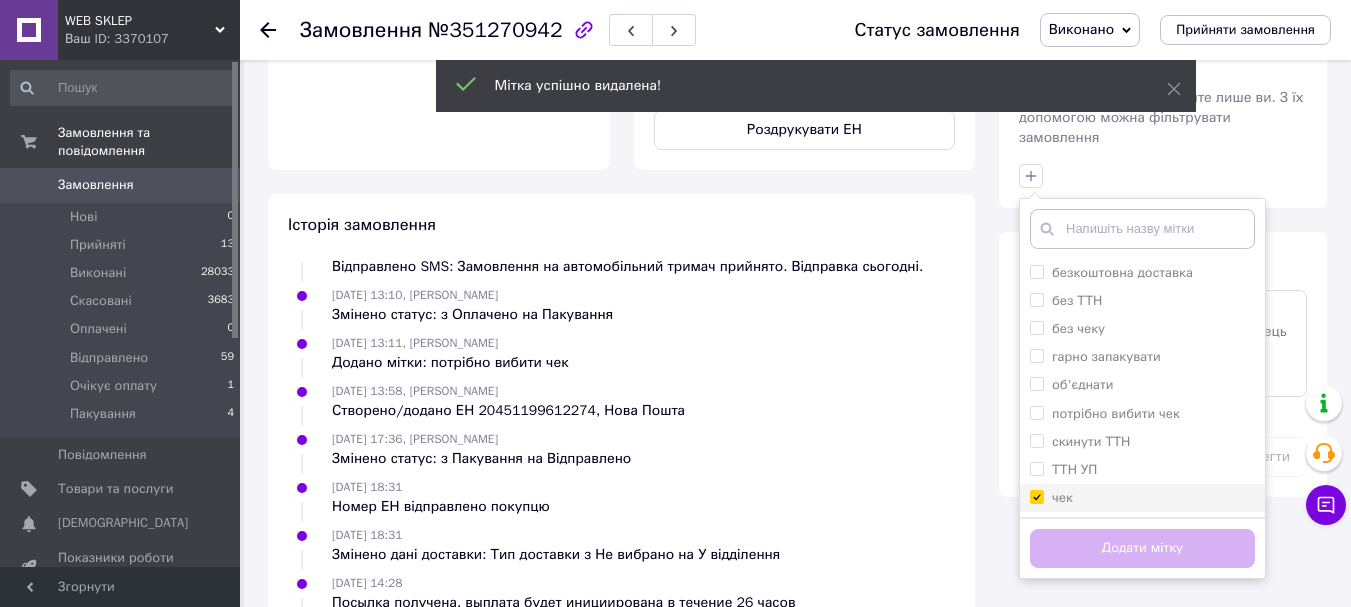 checkbox on "true" 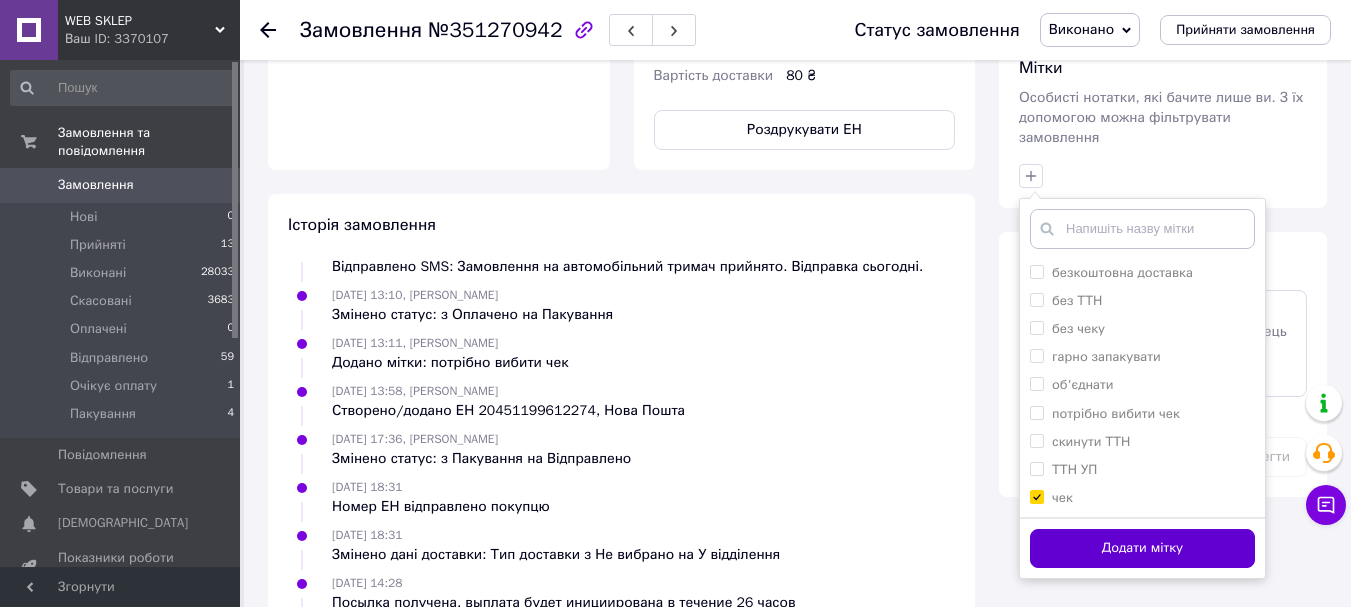 click on "Додати мітку" at bounding box center [1142, 548] 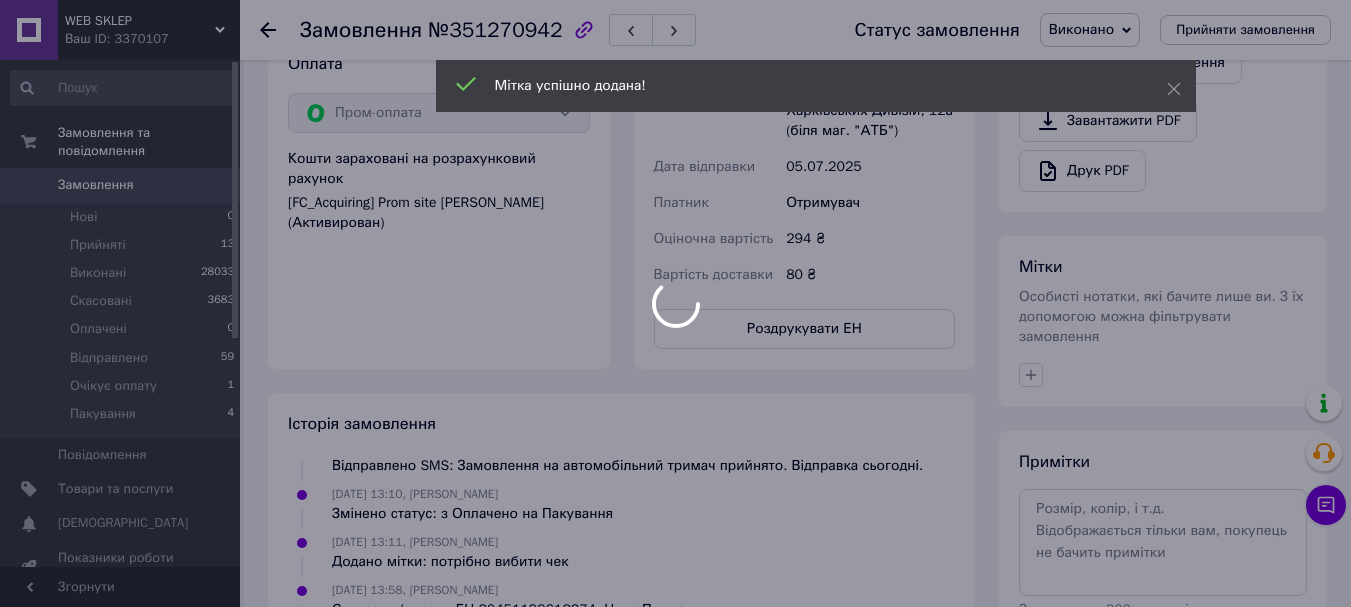 scroll, scrollTop: 700, scrollLeft: 0, axis: vertical 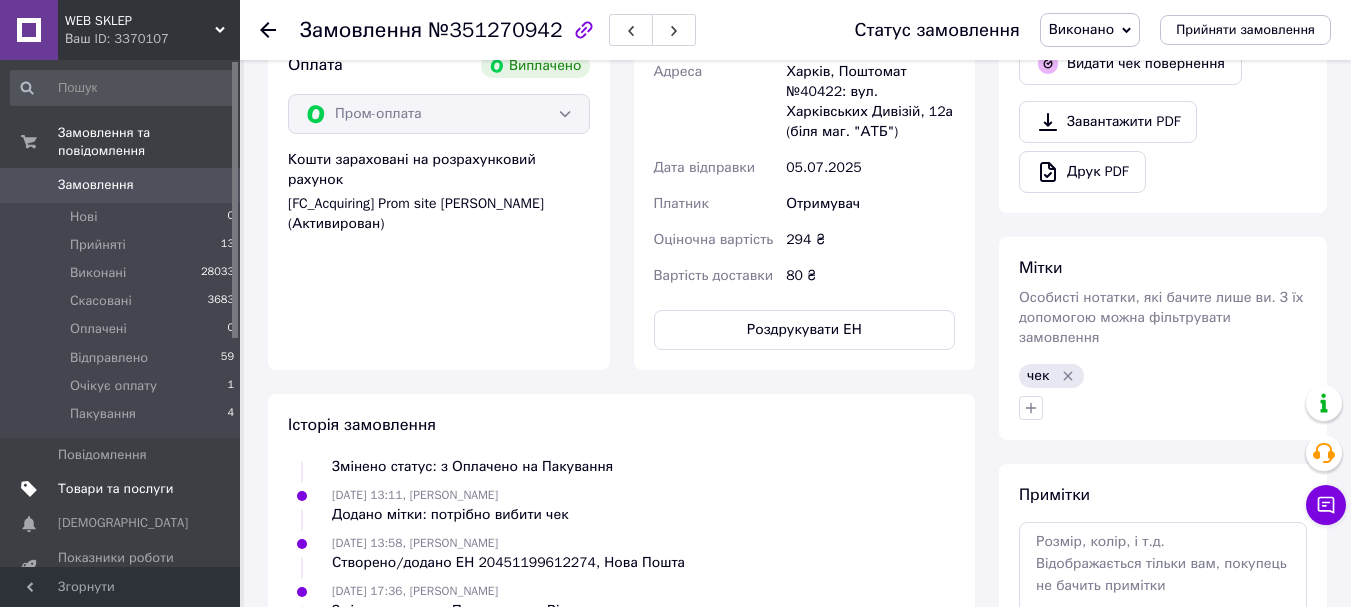 click on "Товари та послуги" at bounding box center (115, 489) 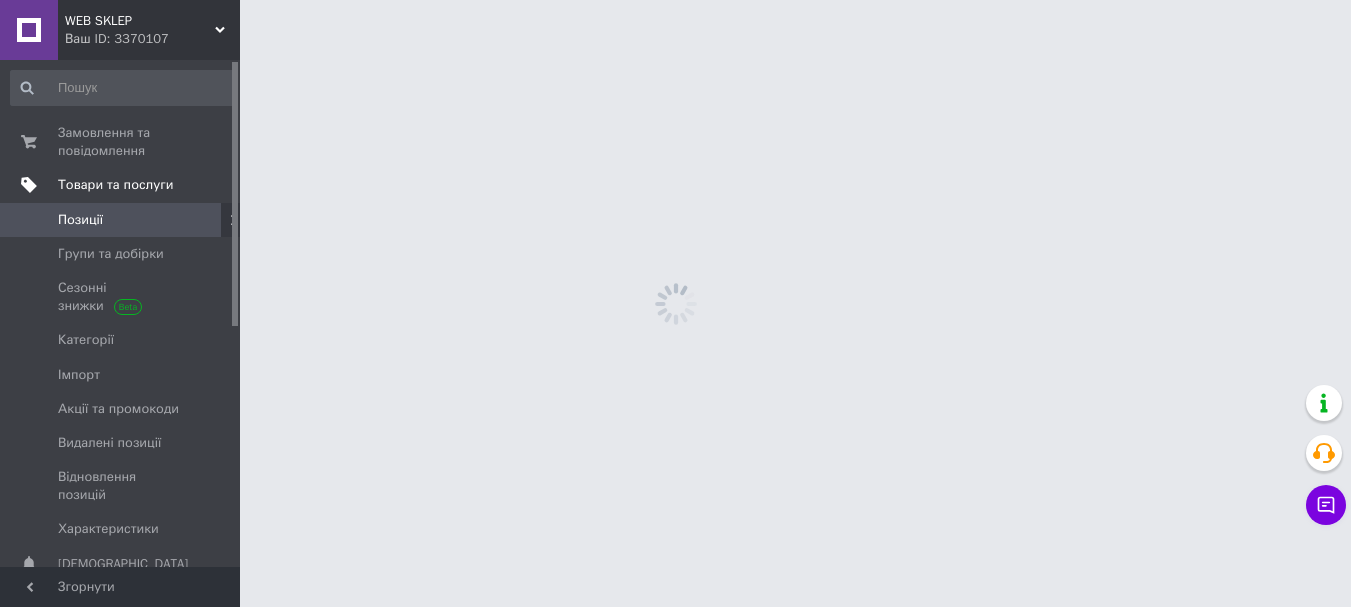 scroll, scrollTop: 0, scrollLeft: 0, axis: both 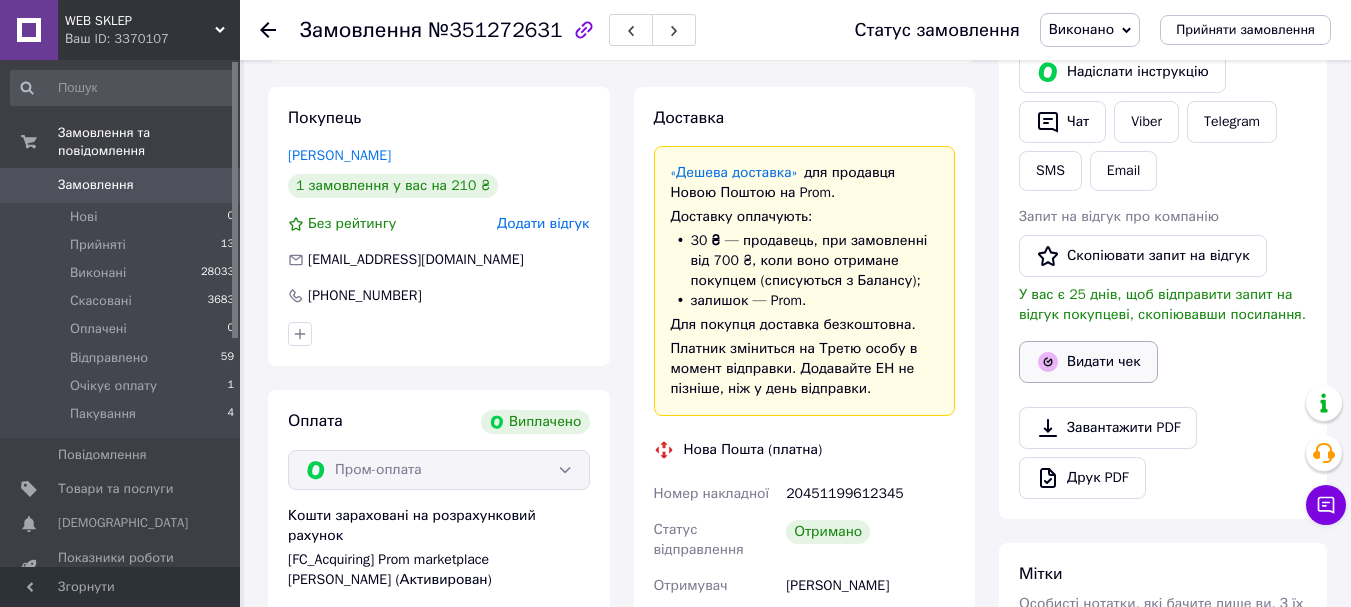 click on "Видати чек" at bounding box center [1088, 362] 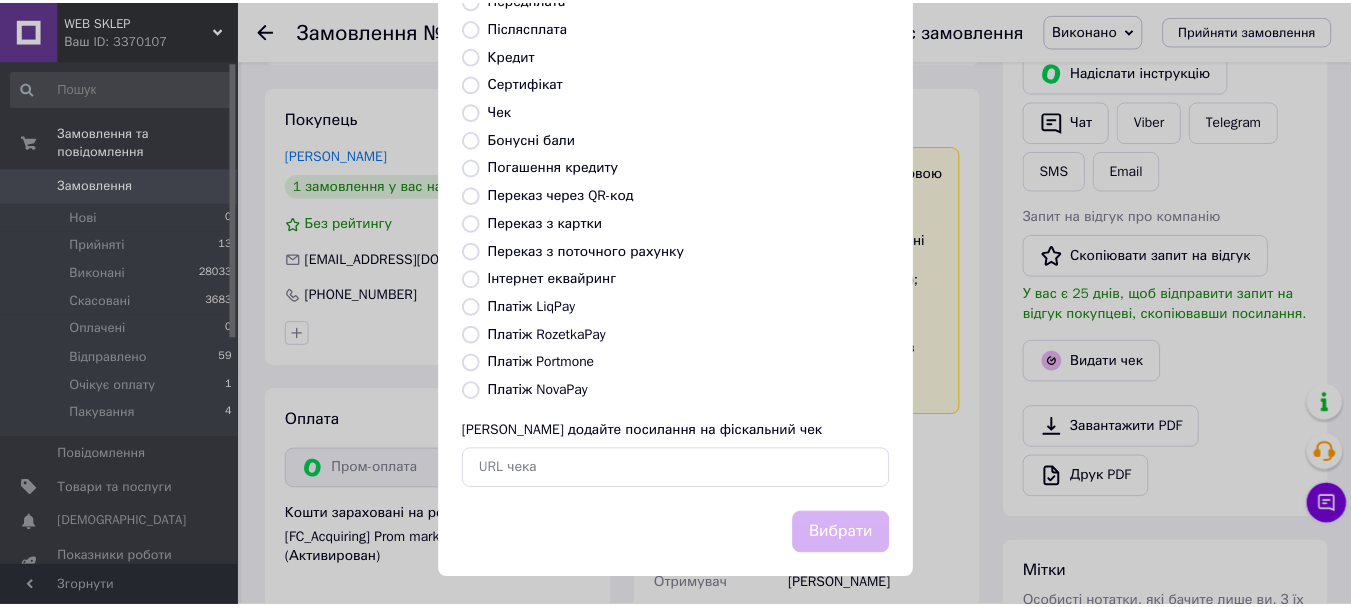 scroll, scrollTop: 252, scrollLeft: 0, axis: vertical 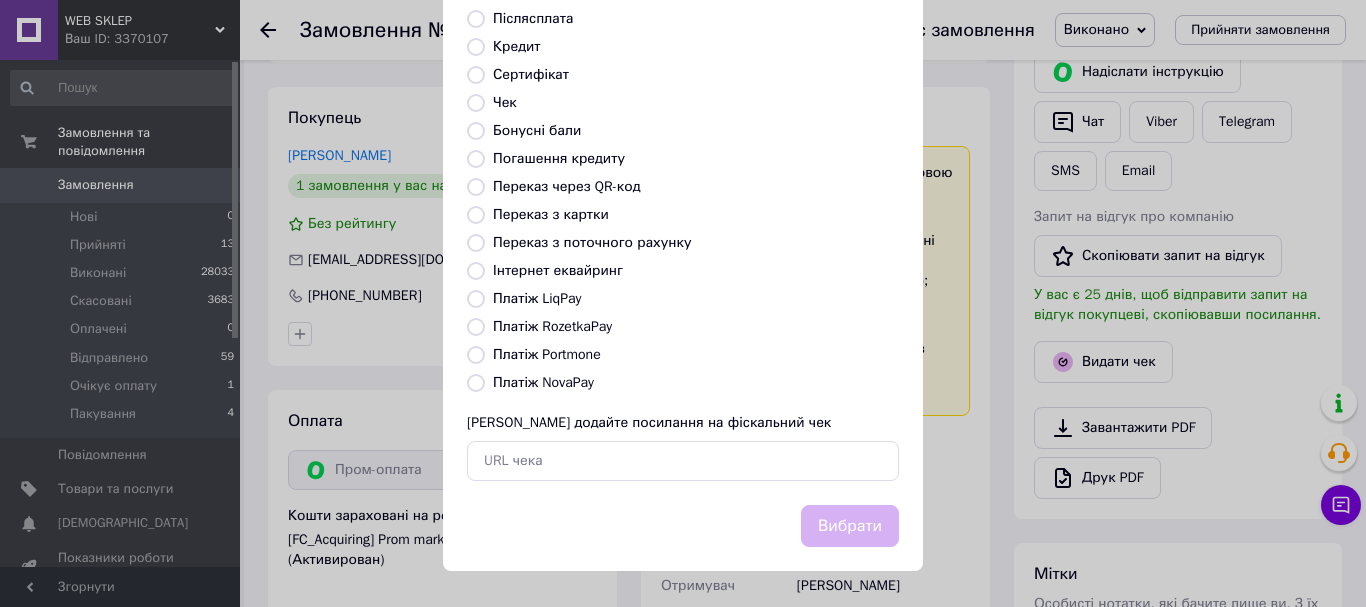click on "Платіж RozetkaPay" at bounding box center [552, 326] 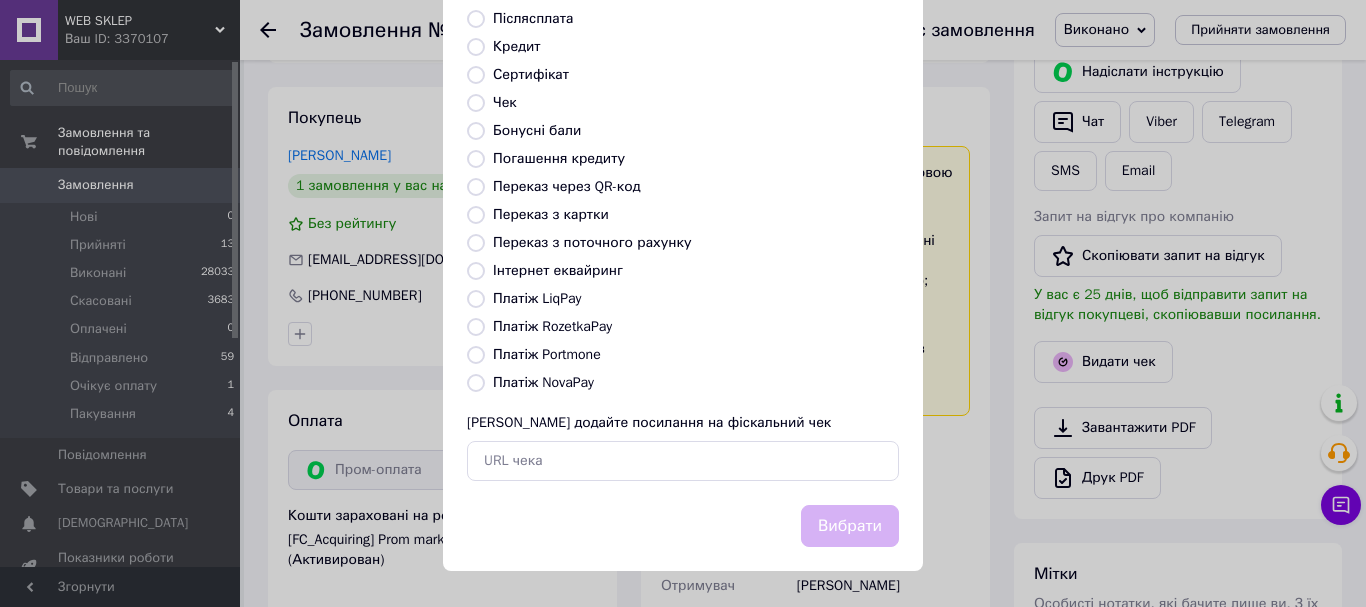 radio on "true" 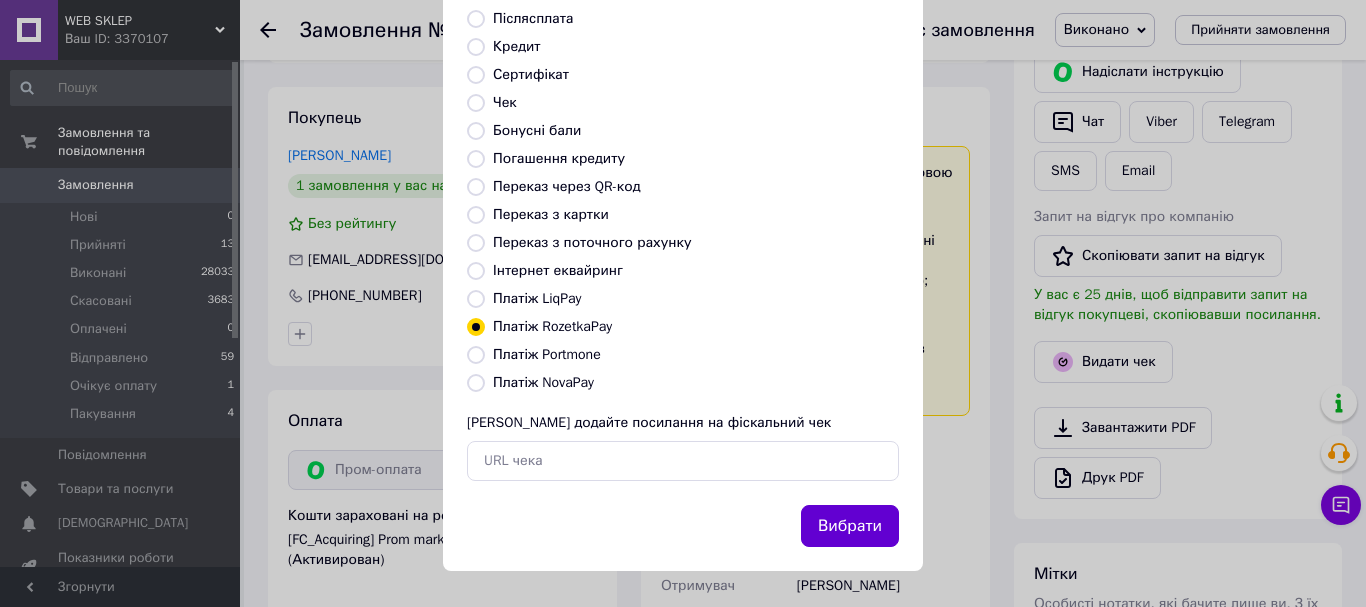 click on "Вибрати" at bounding box center [850, 526] 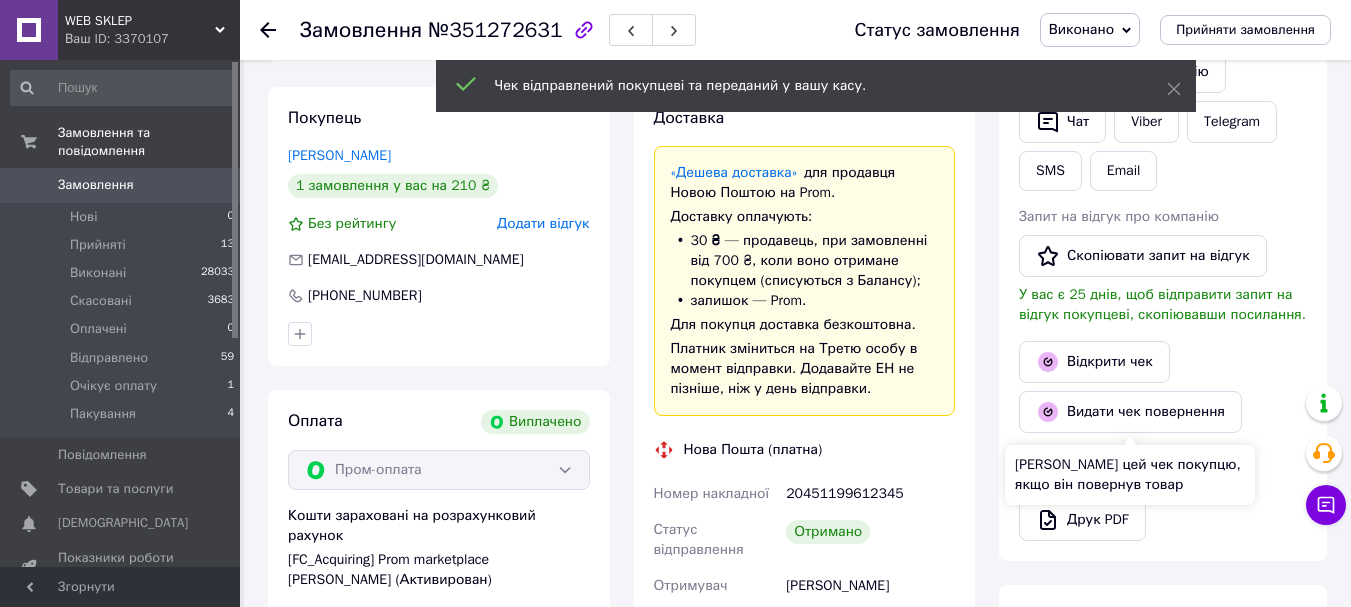 scroll, scrollTop: 700, scrollLeft: 0, axis: vertical 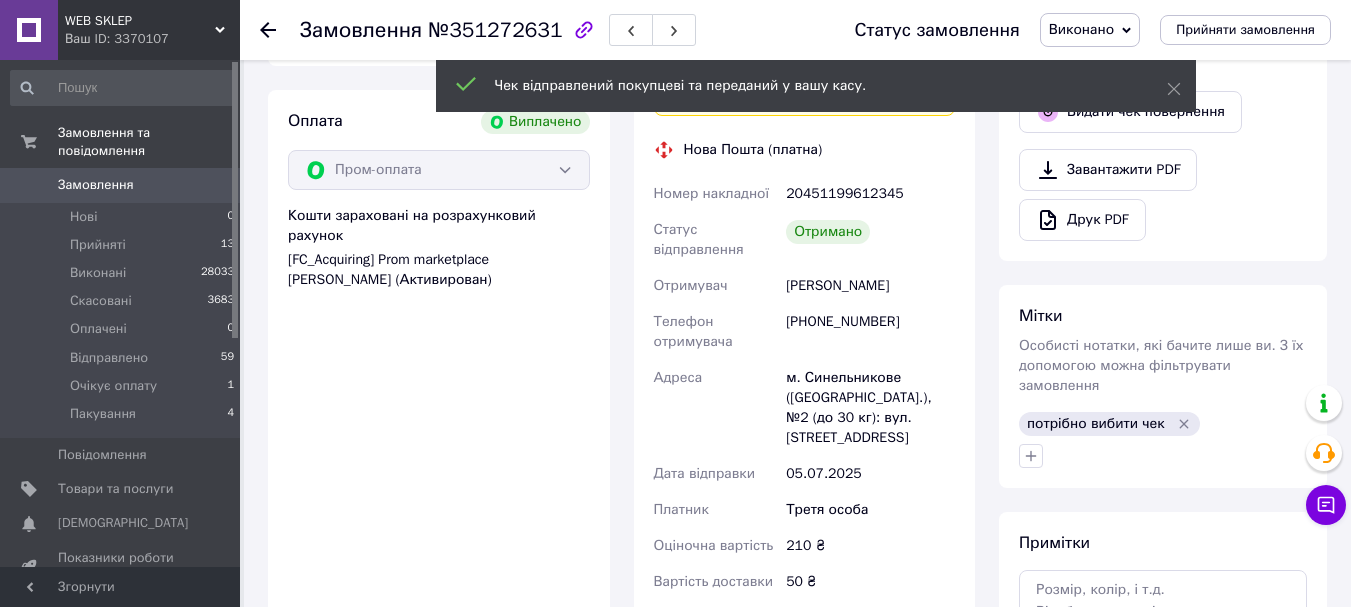 click 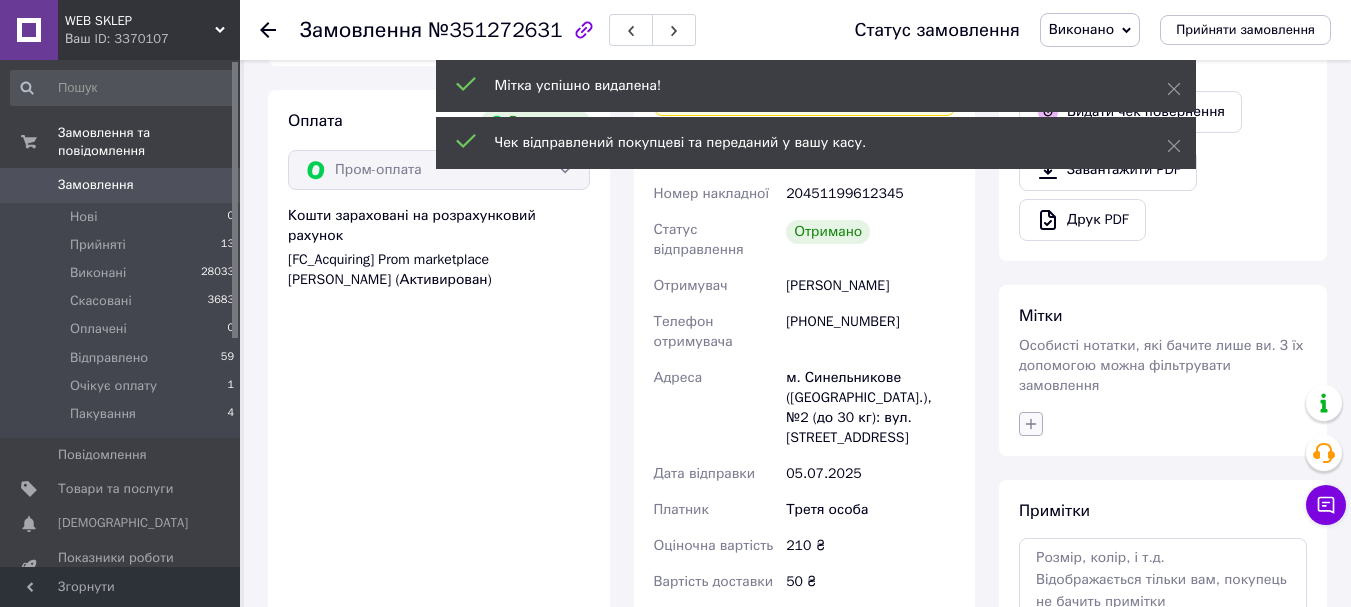 scroll, scrollTop: 208, scrollLeft: 0, axis: vertical 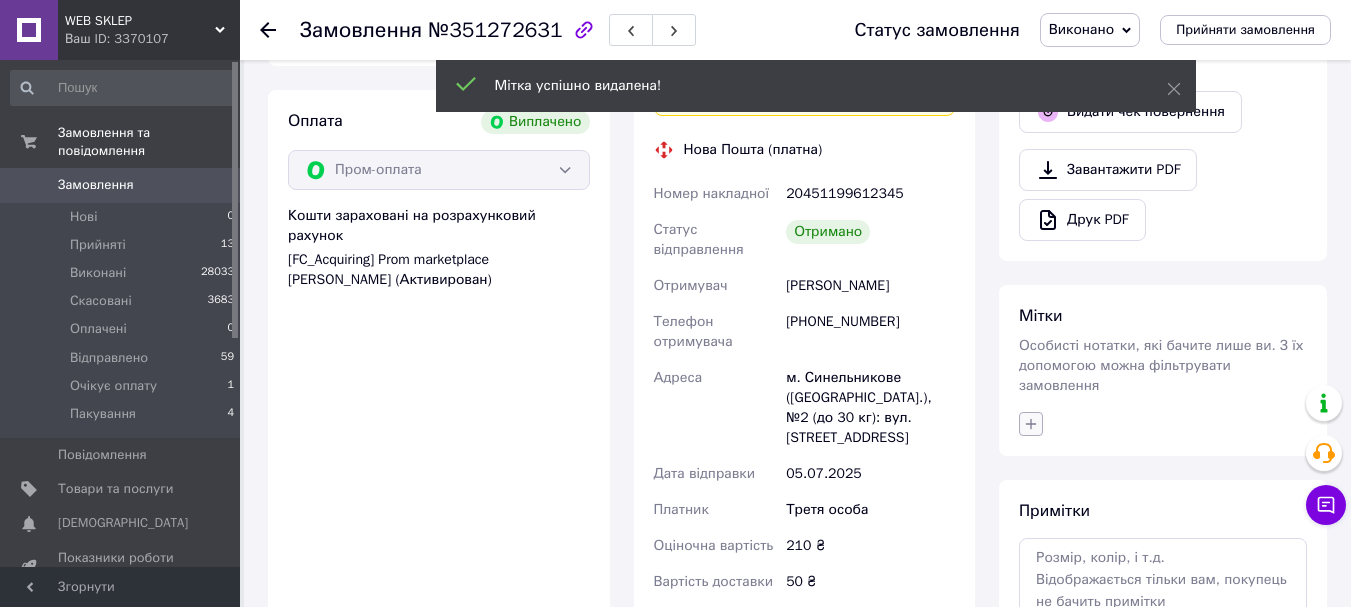click 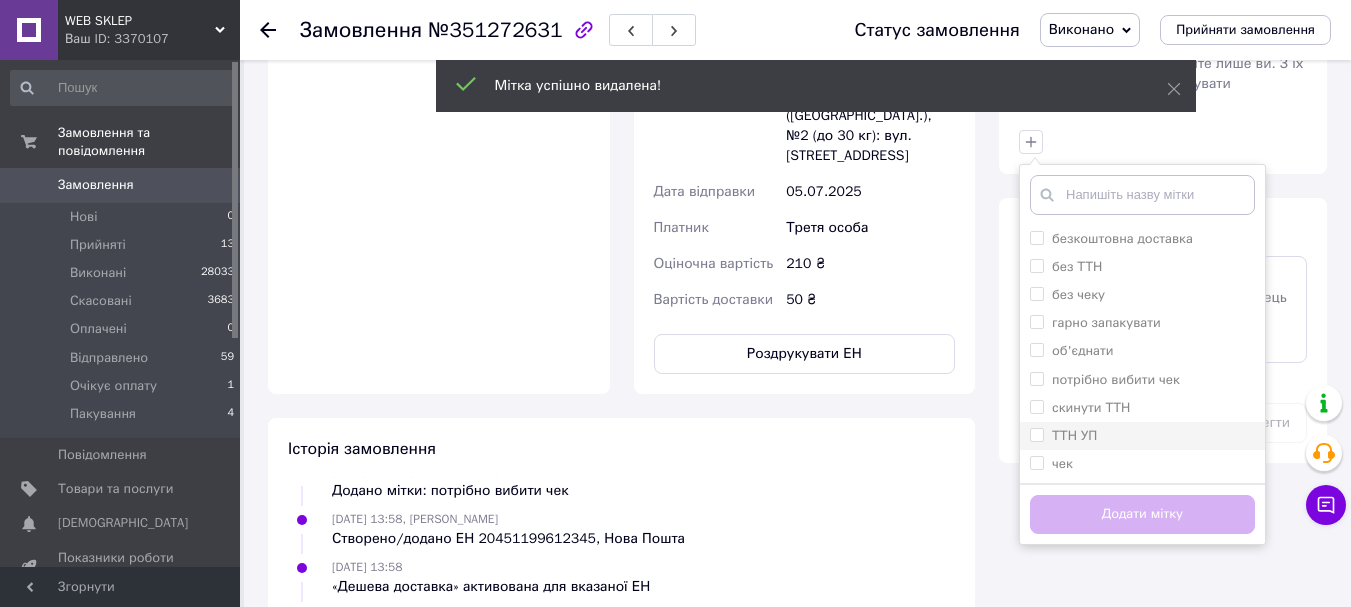 scroll, scrollTop: 1000, scrollLeft: 0, axis: vertical 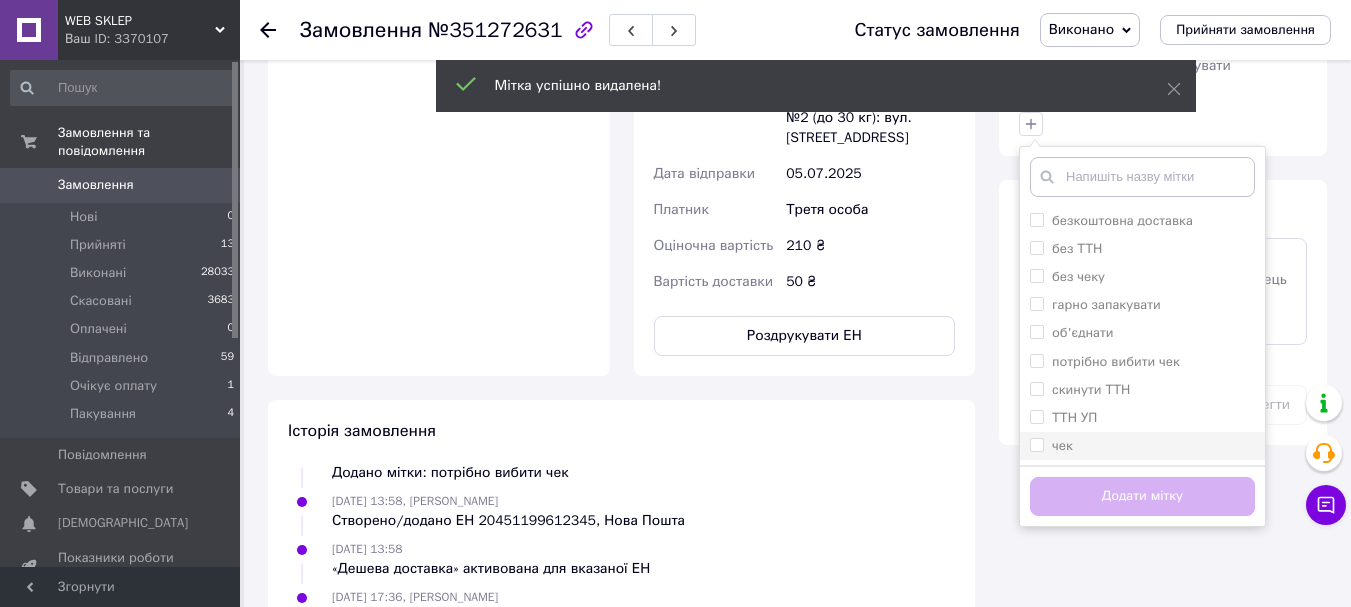 click on "чек" at bounding box center (1036, 444) 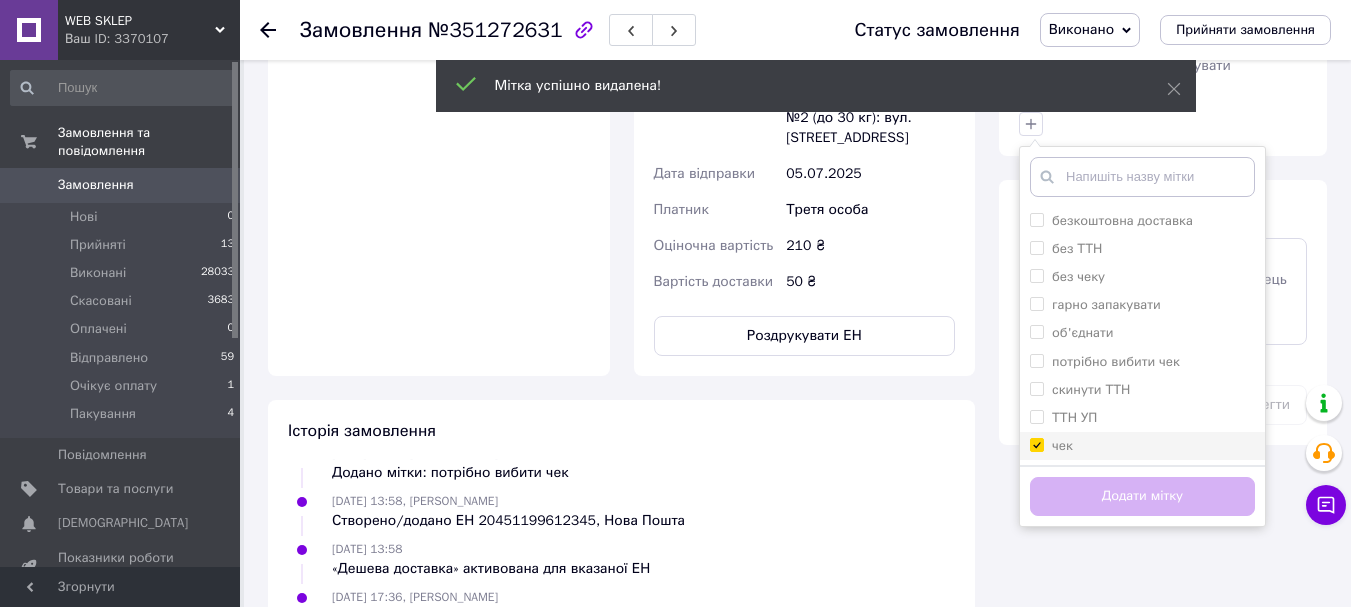 checkbox on "true" 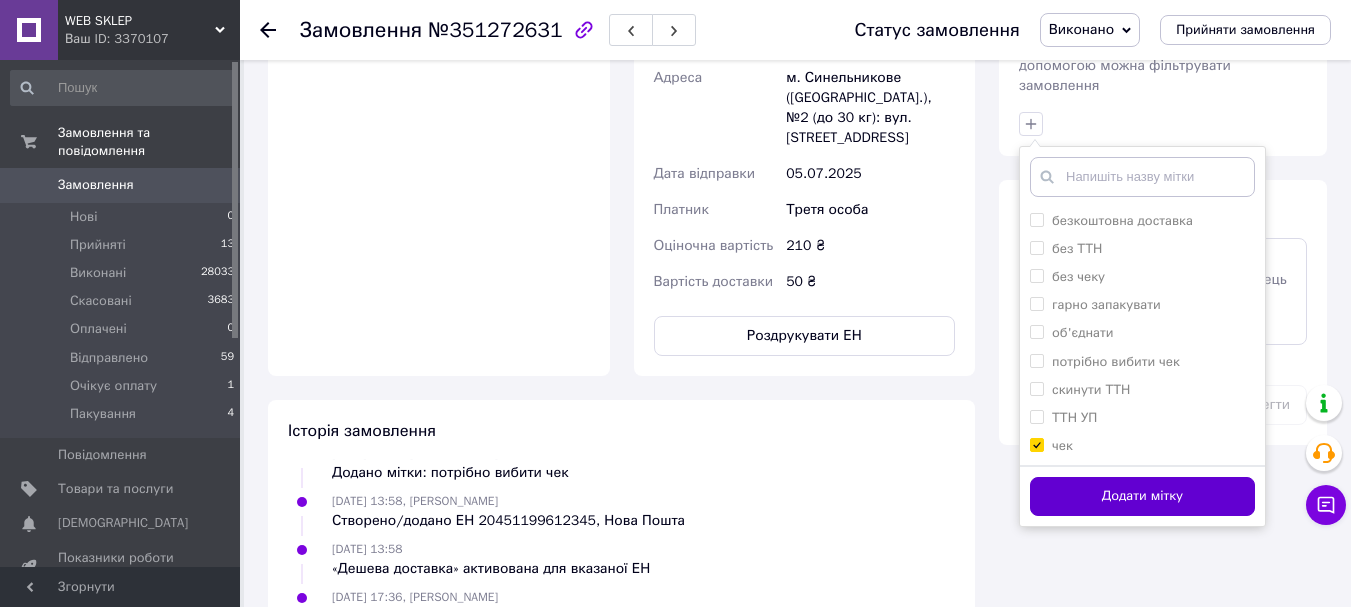 click on "Додати мітку" at bounding box center (1142, 496) 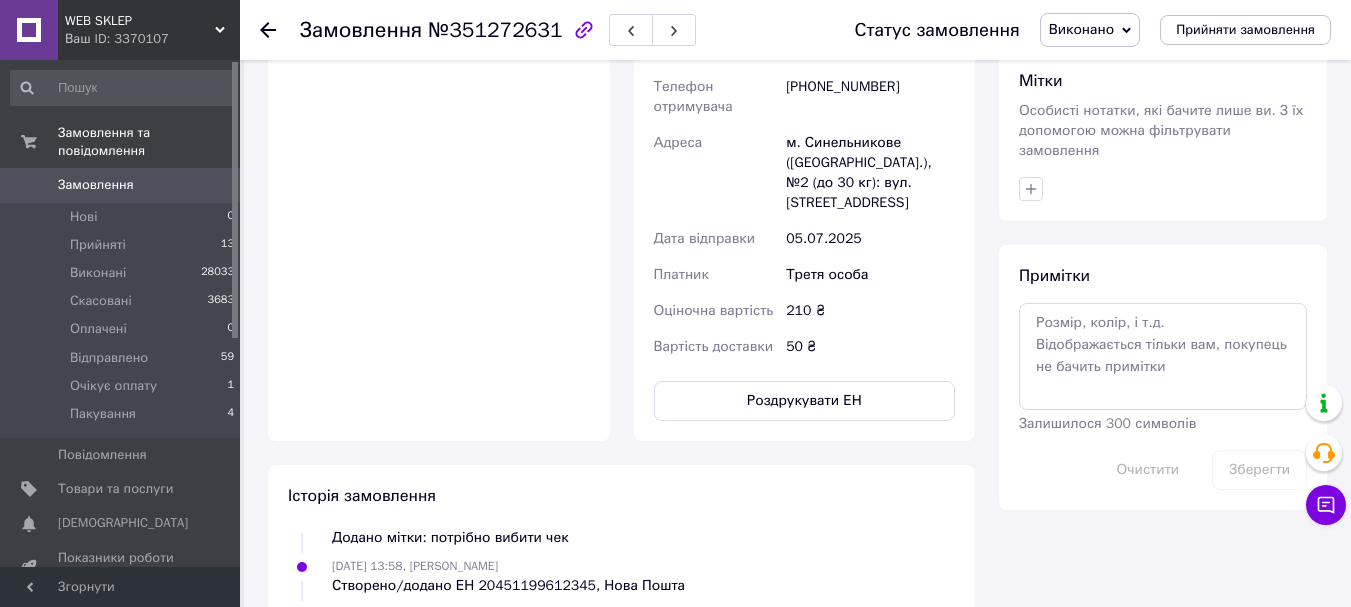 scroll, scrollTop: 800, scrollLeft: 0, axis: vertical 